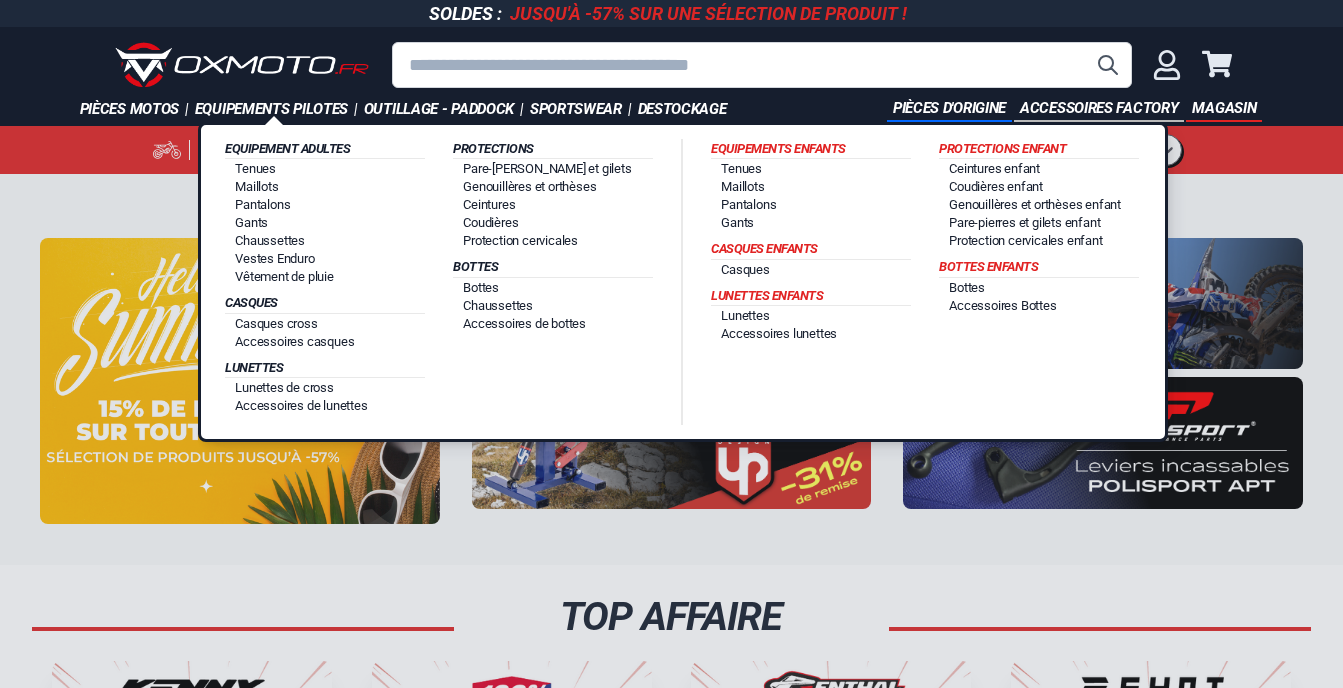 scroll, scrollTop: 0, scrollLeft: 0, axis: both 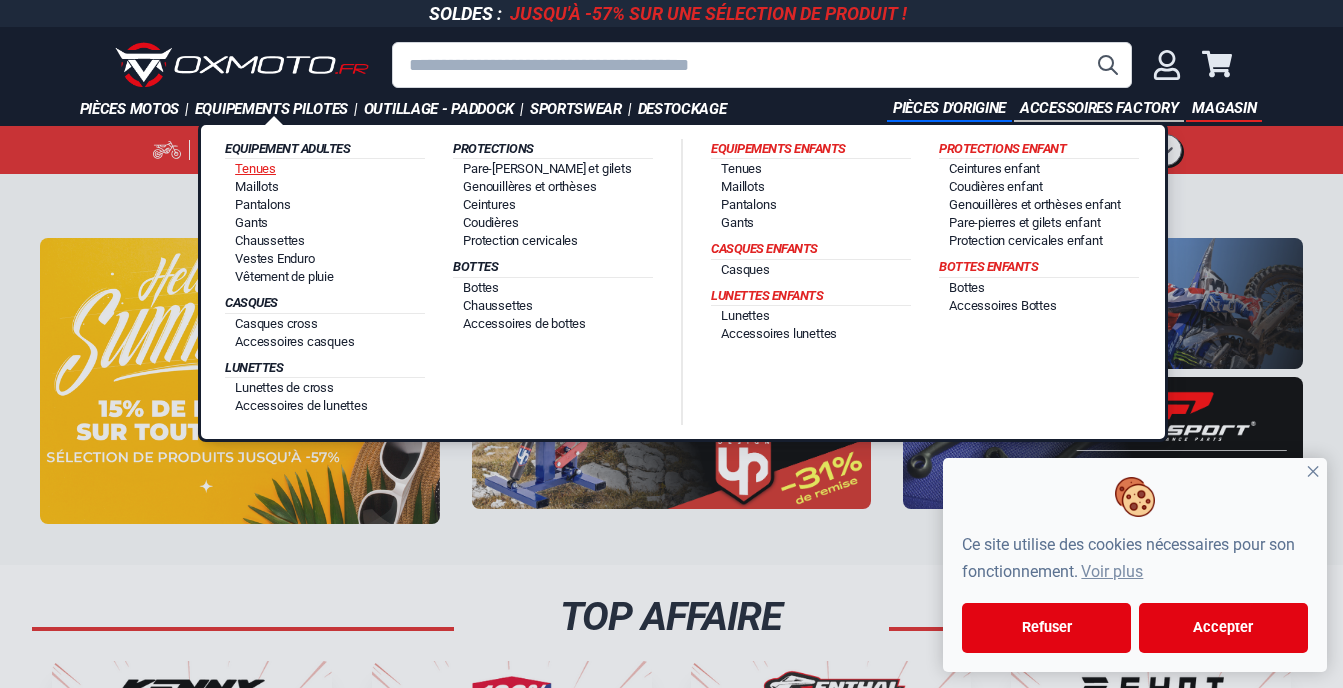 click on "Tenues" at bounding box center [255, 168] 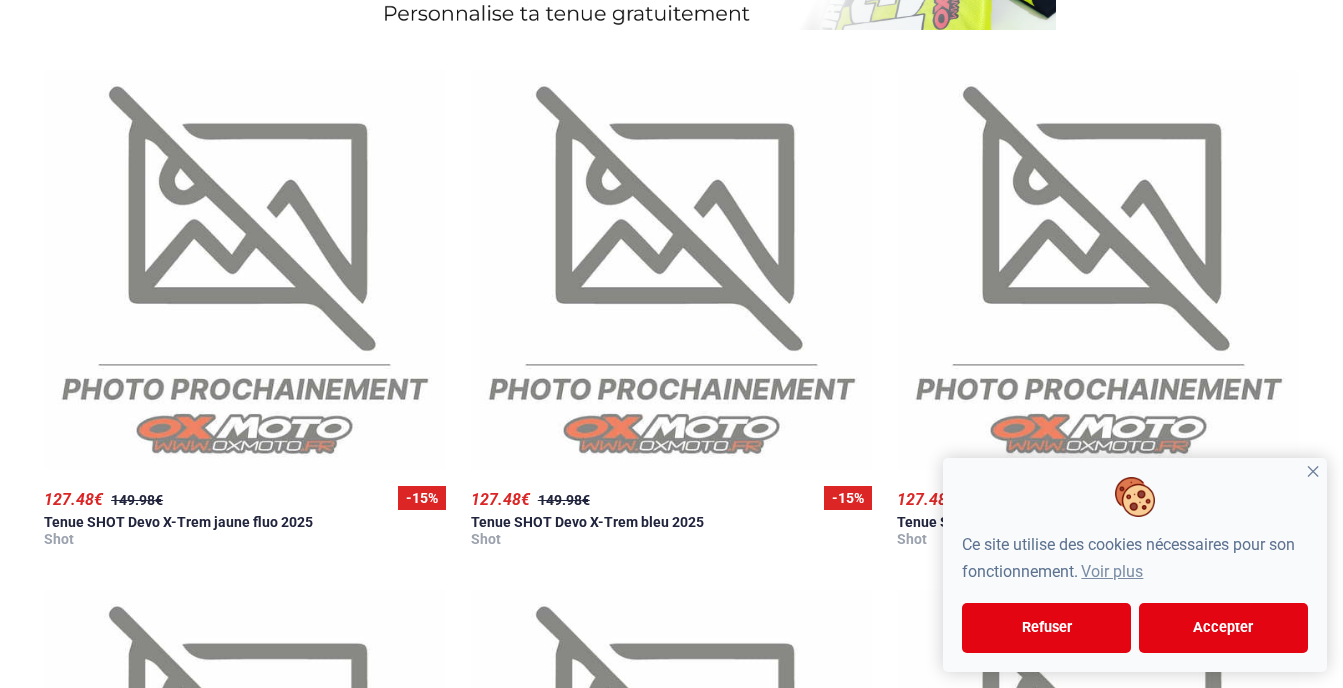 scroll, scrollTop: 479, scrollLeft: 0, axis: vertical 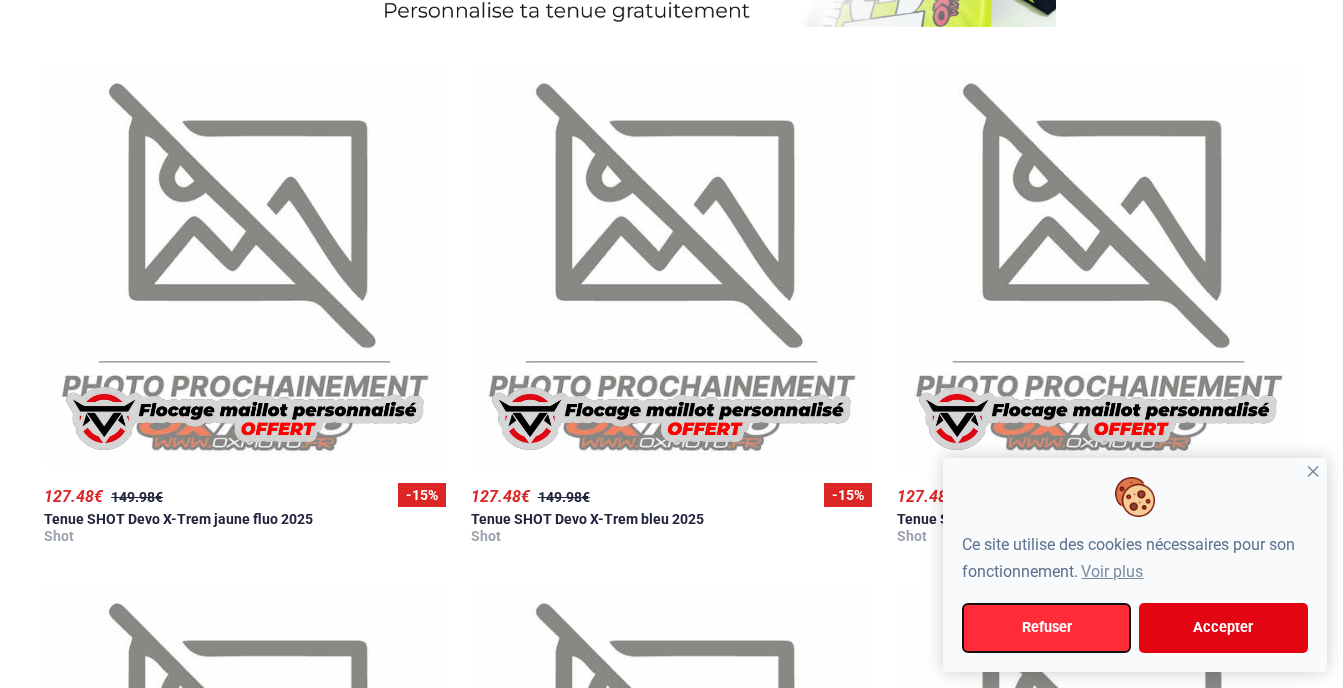 click on "Refuser" at bounding box center [1046, 628] 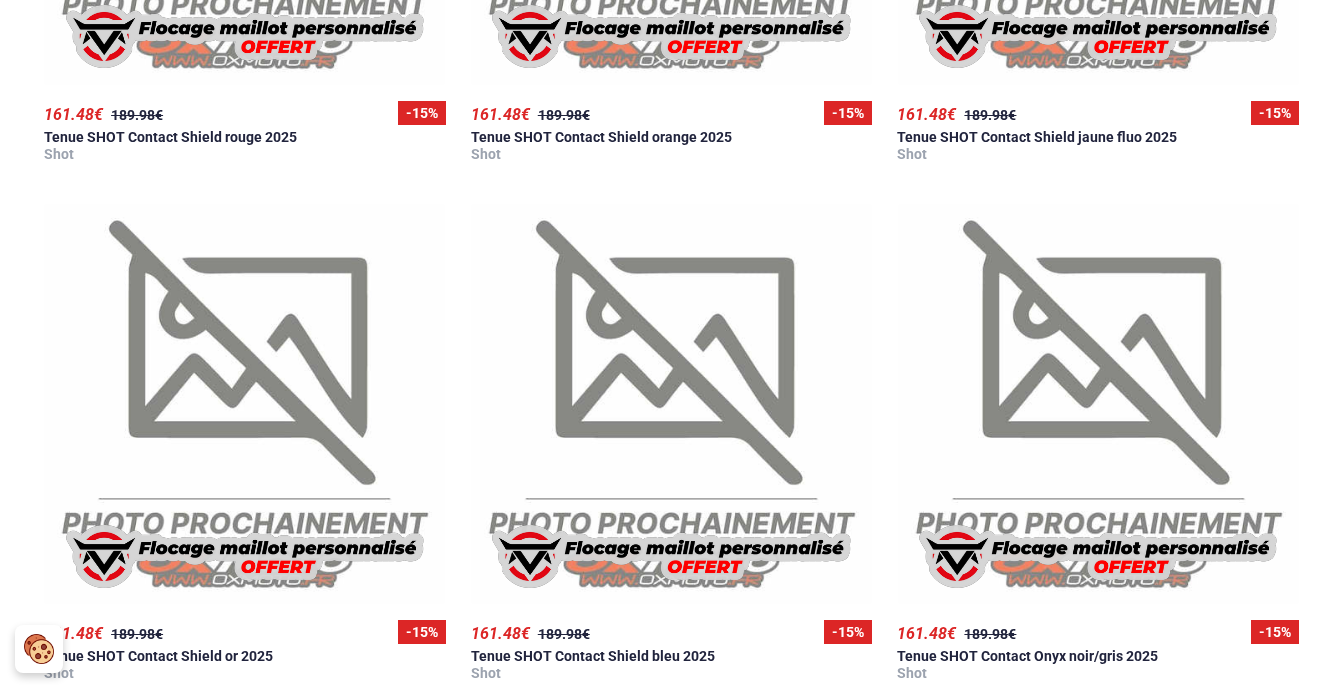 scroll, scrollTop: 2412, scrollLeft: 0, axis: vertical 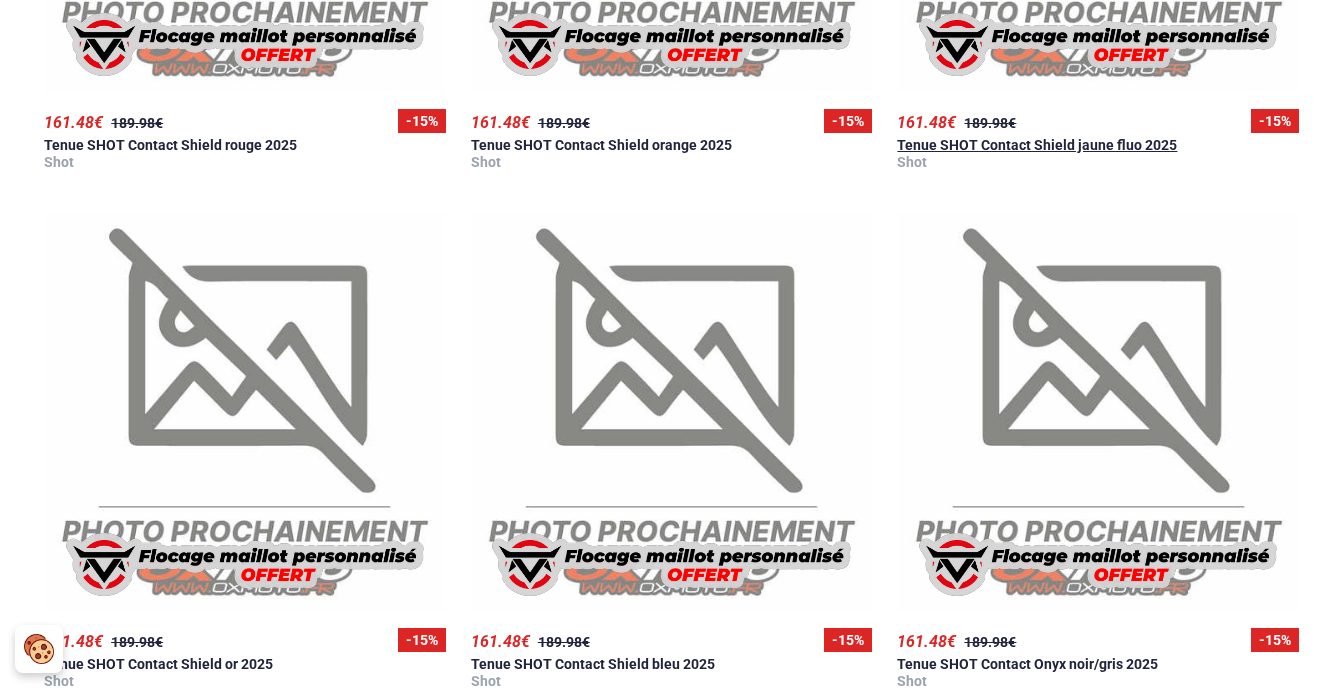 click on "Tenue SHOT Contact Shield jaune fluo 2025" at bounding box center [1037, 145] 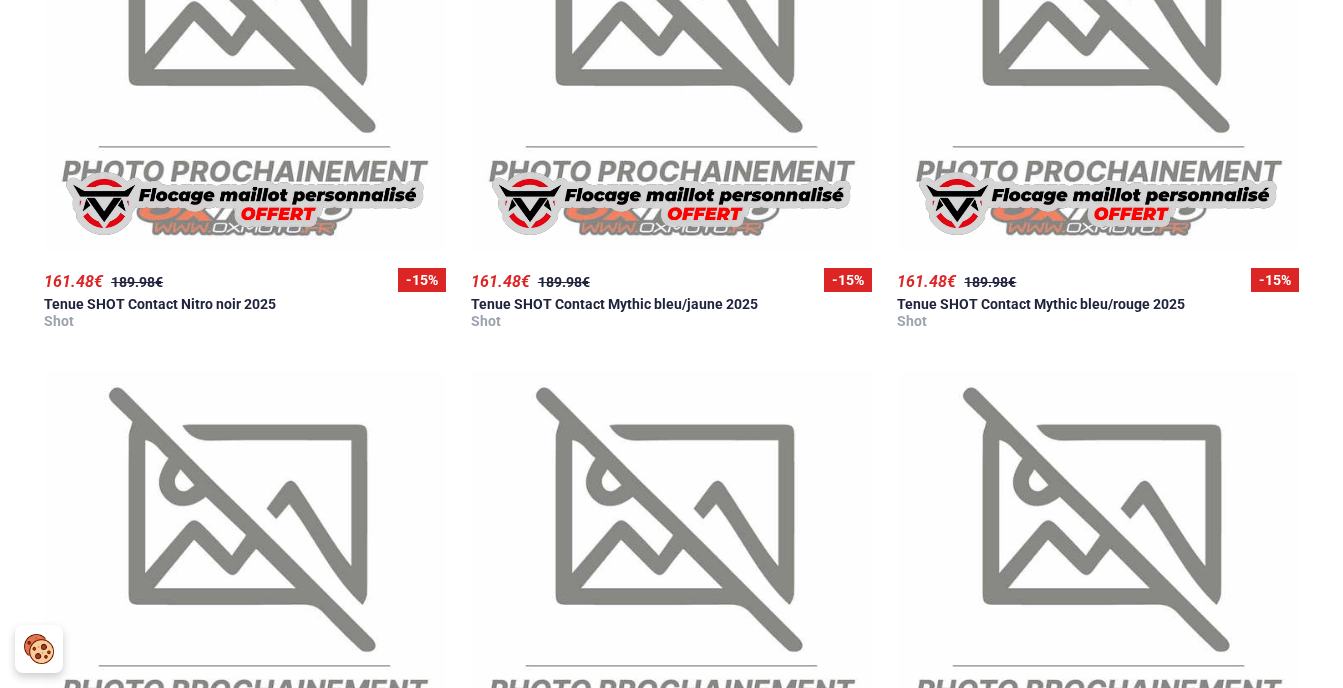 scroll, scrollTop: 3295, scrollLeft: 0, axis: vertical 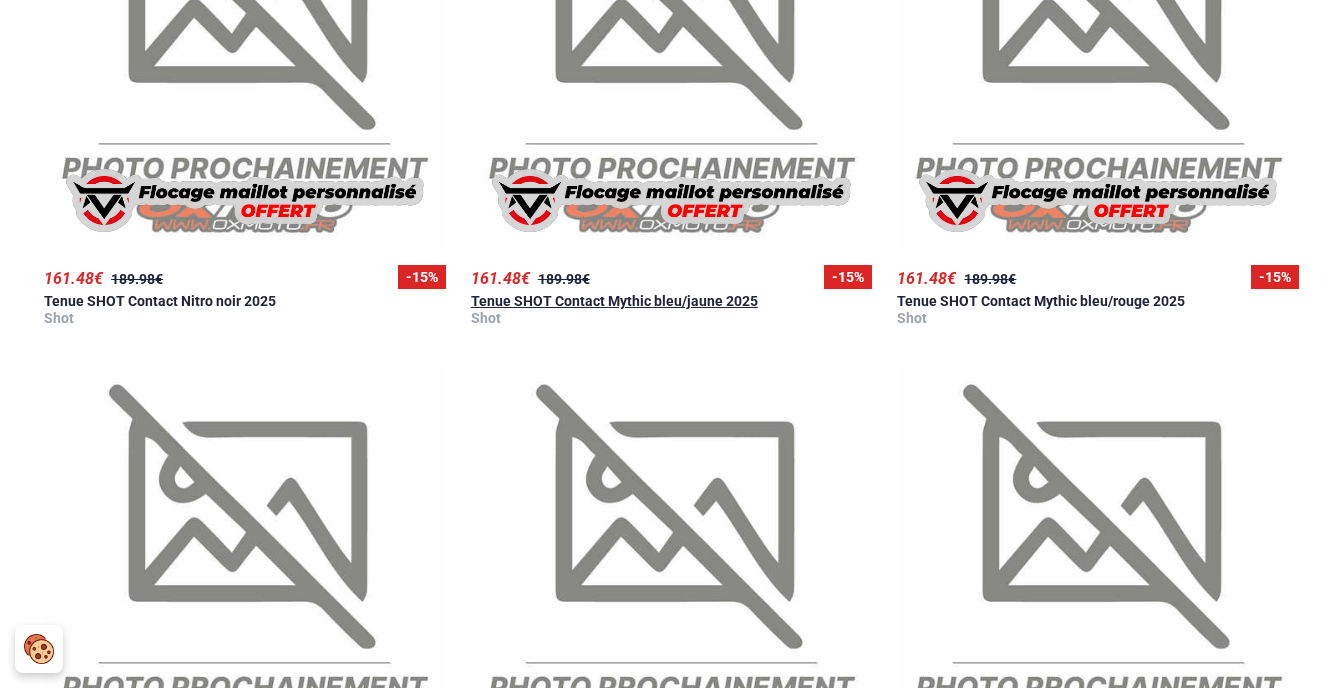 click on "Tenue SHOT Contact Mythic bleu/jaune 2025" at bounding box center (614, 301) 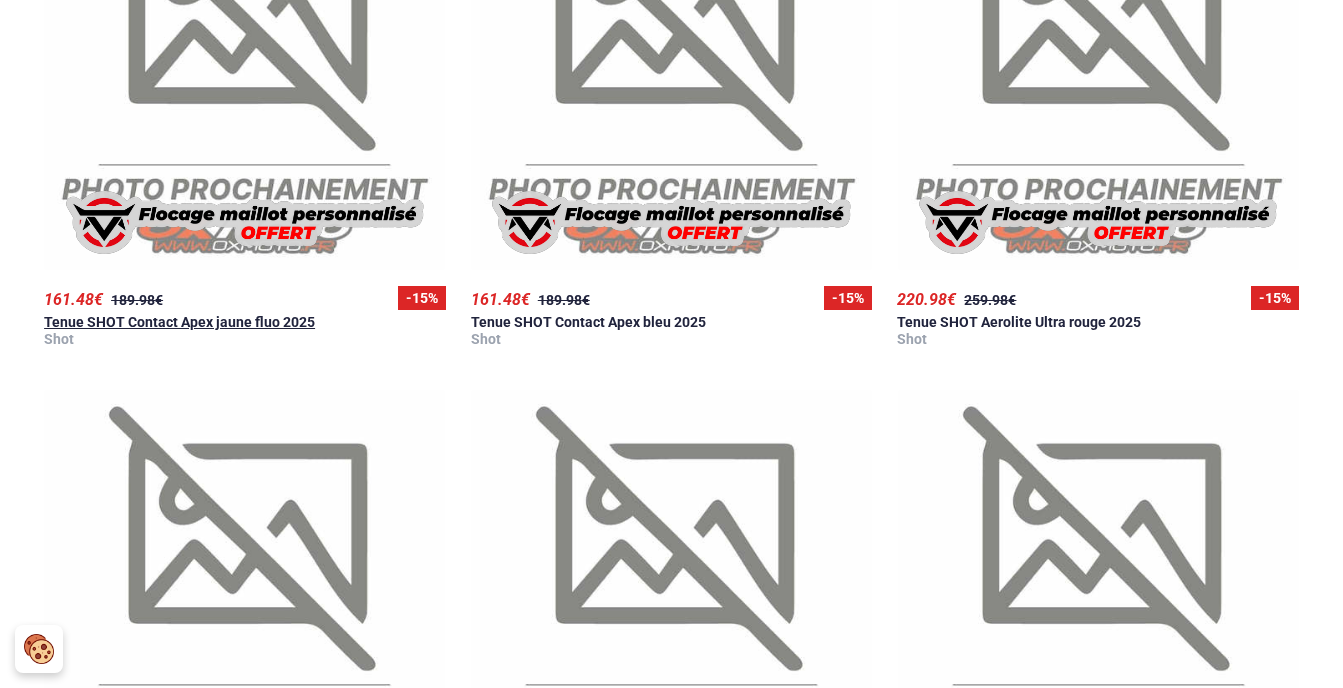 scroll, scrollTop: 3868, scrollLeft: 0, axis: vertical 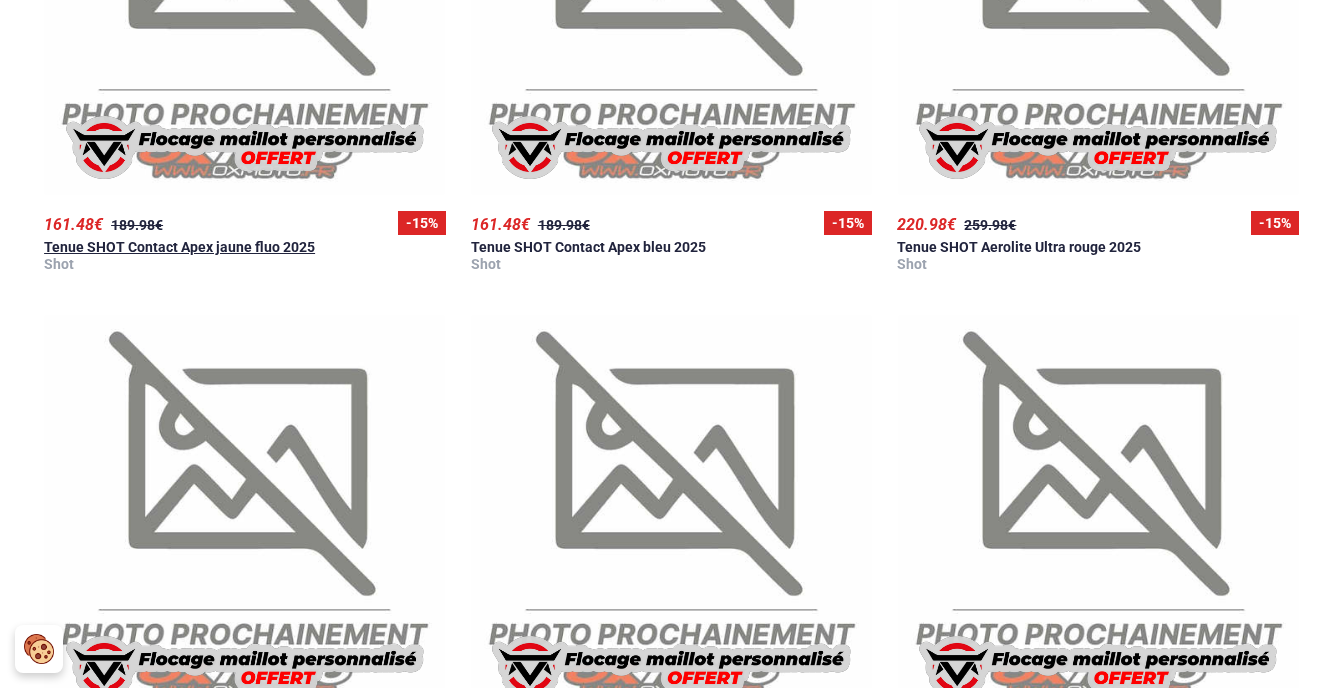 click on "Tenue SHOT Contact Apex jaune fluo 2025" at bounding box center (179, 247) 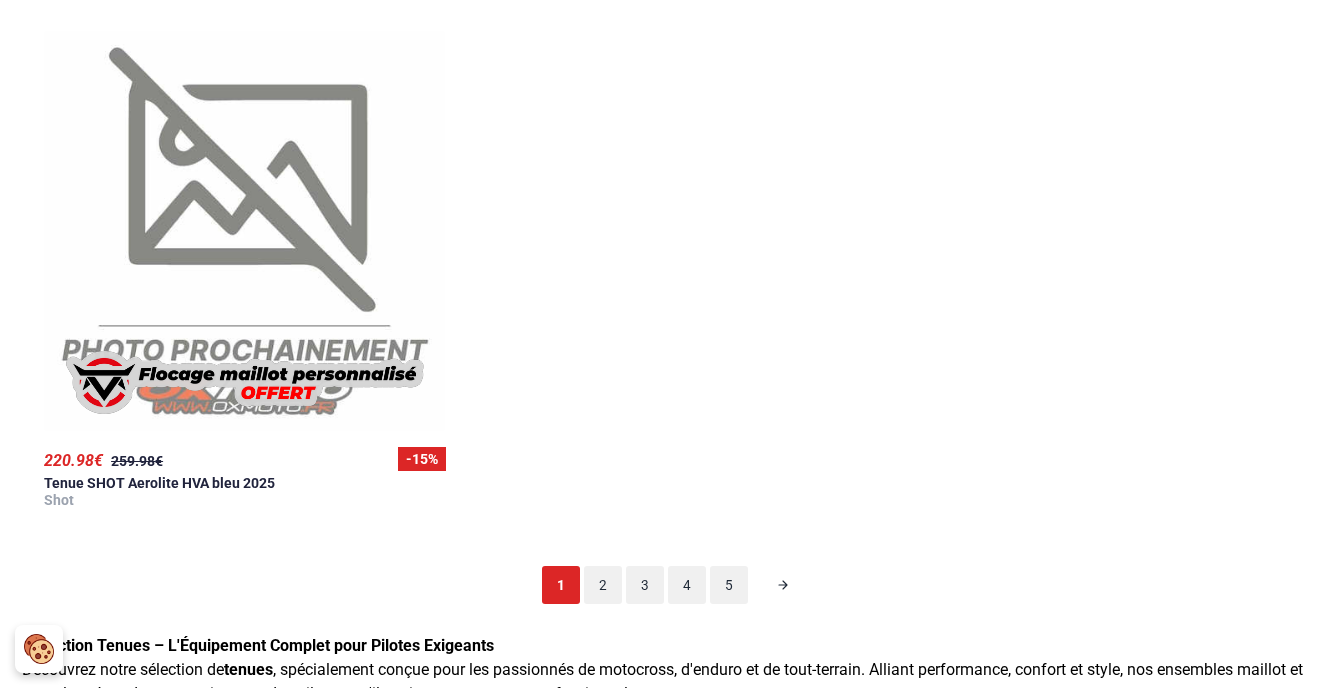 scroll, scrollTop: 4649, scrollLeft: 0, axis: vertical 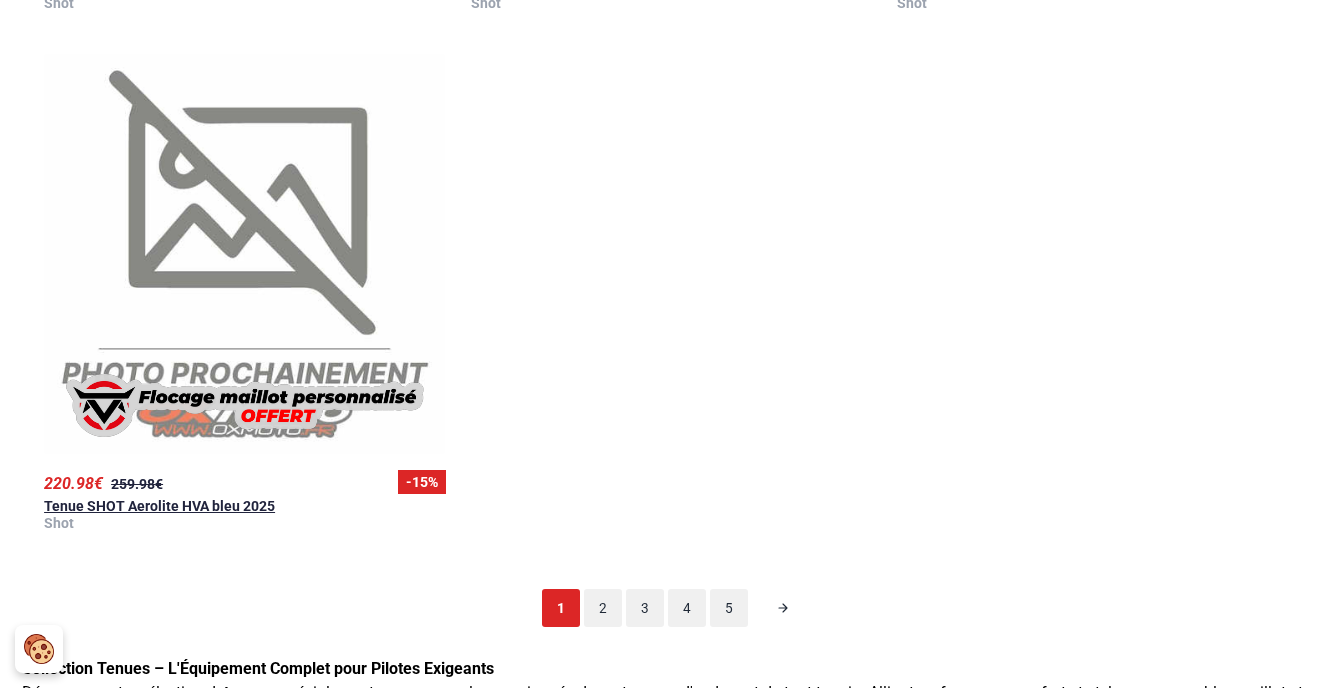 click on "Tenue SHOT Aerolite HVA bleu 2025" at bounding box center [159, 506] 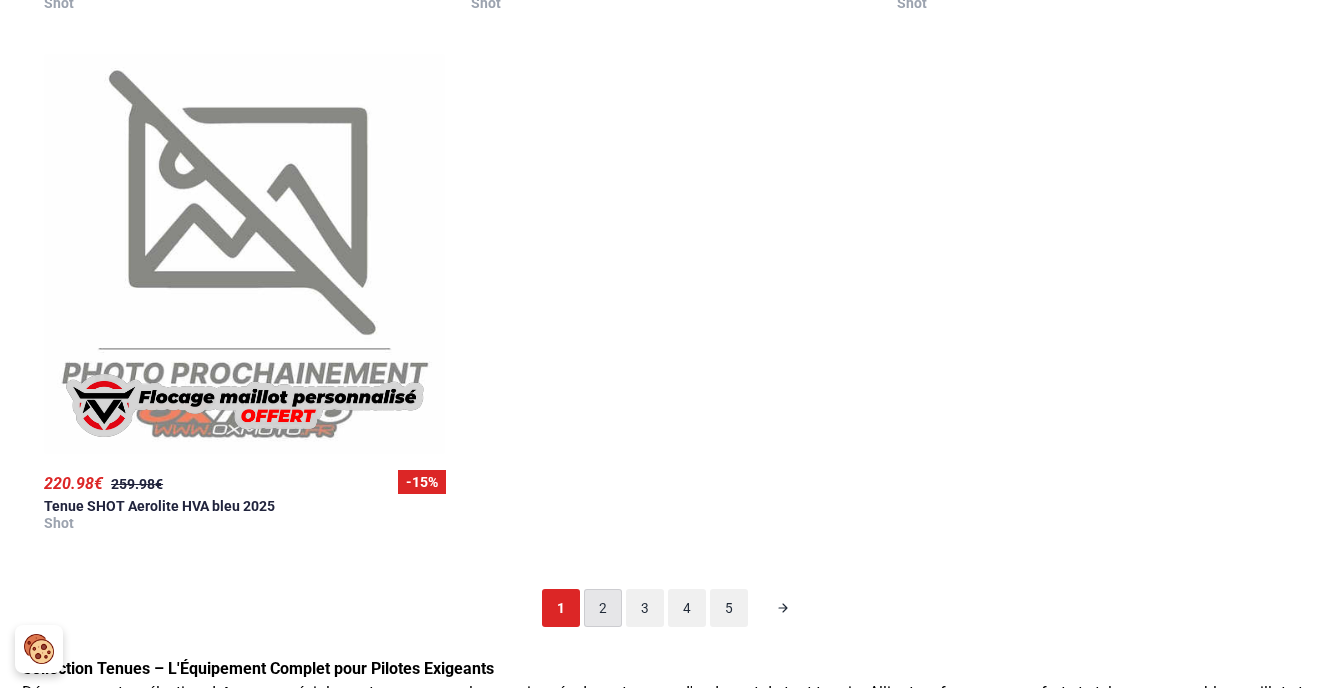 click on "2" at bounding box center [603, 608] 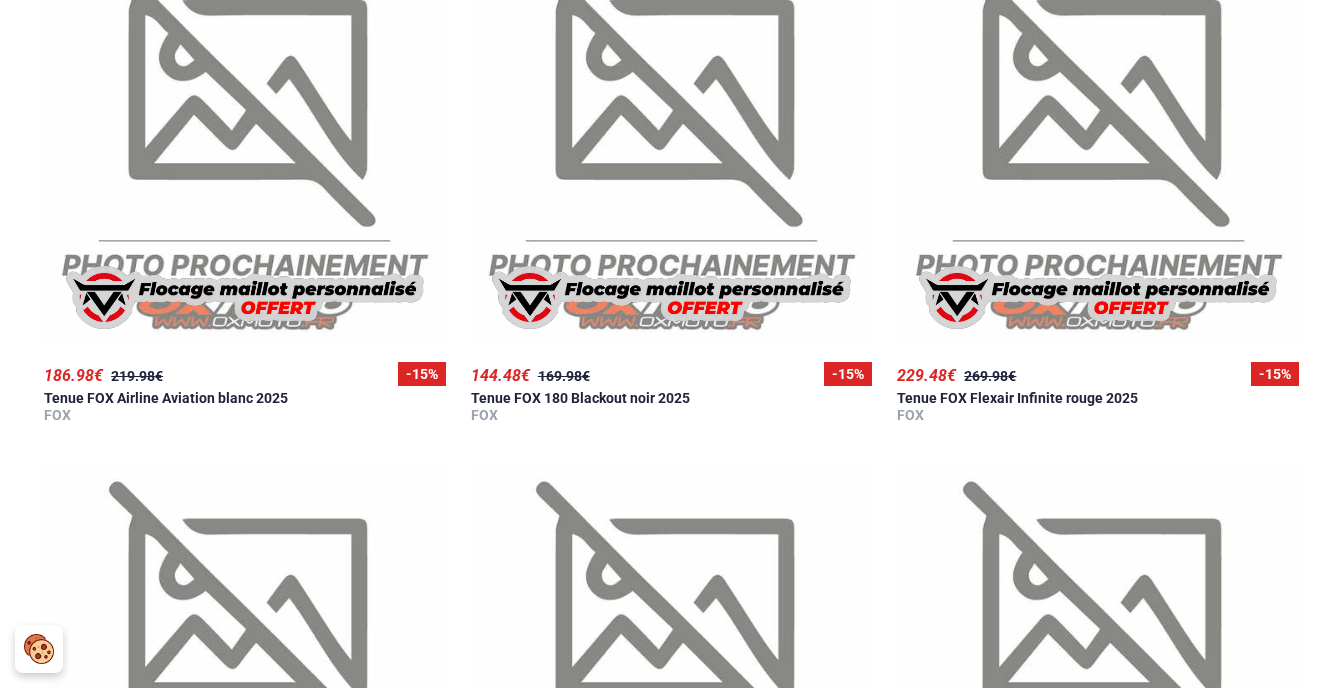 scroll, scrollTop: 2158, scrollLeft: 0, axis: vertical 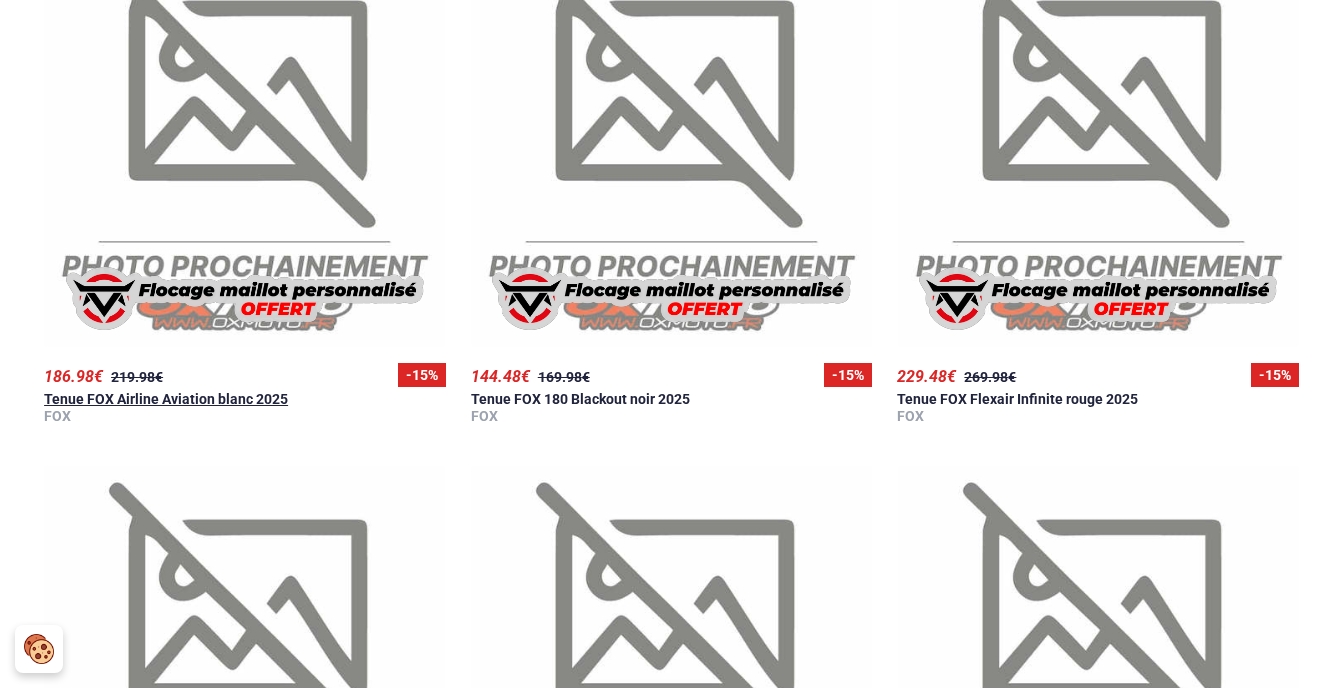 click on "Tenue FOX Airline Aviation blanc 2025" at bounding box center (166, 399) 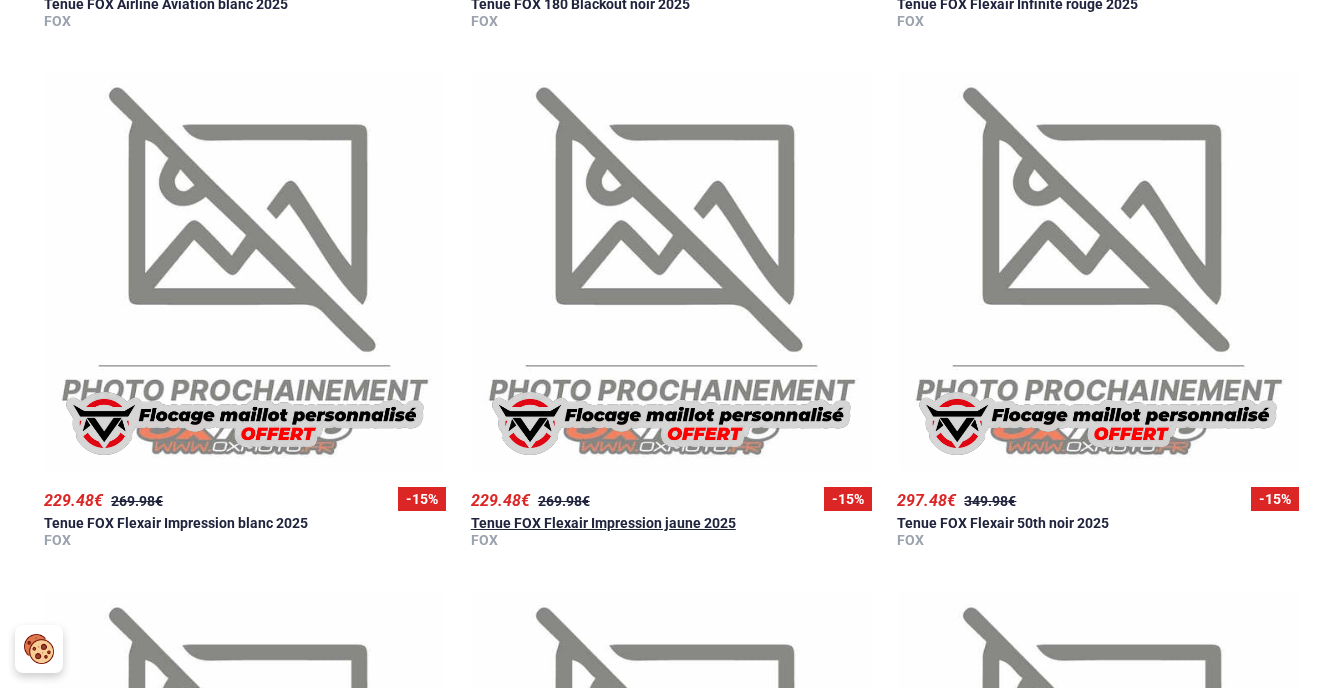 scroll, scrollTop: 2554, scrollLeft: 0, axis: vertical 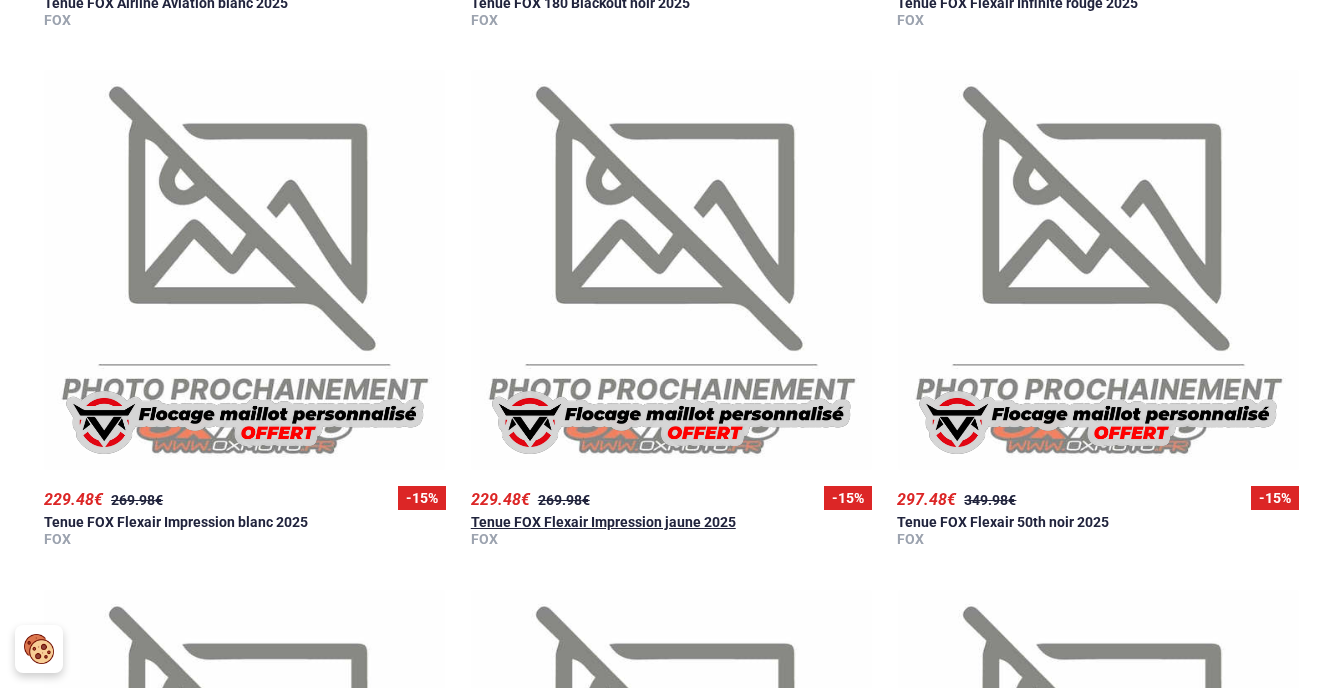 click on "Tenue FOX Flexair Impression jaune 2025" at bounding box center (603, 522) 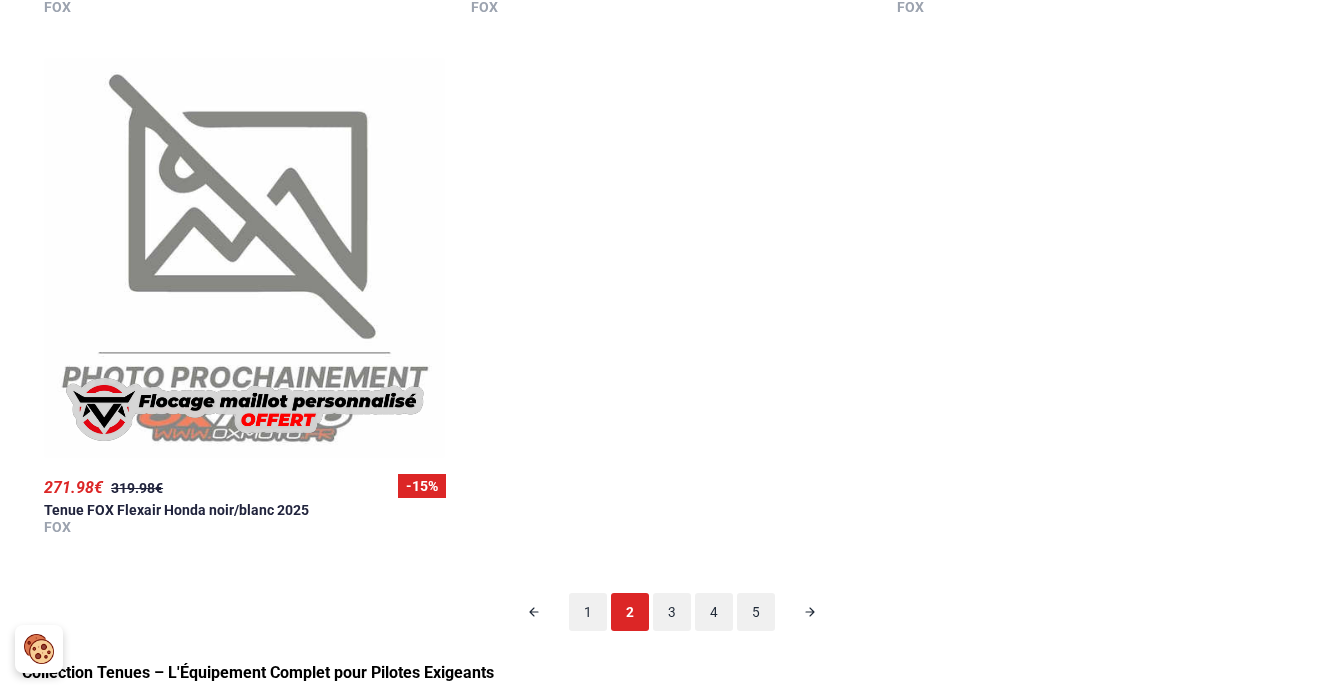 scroll, scrollTop: 4700, scrollLeft: 0, axis: vertical 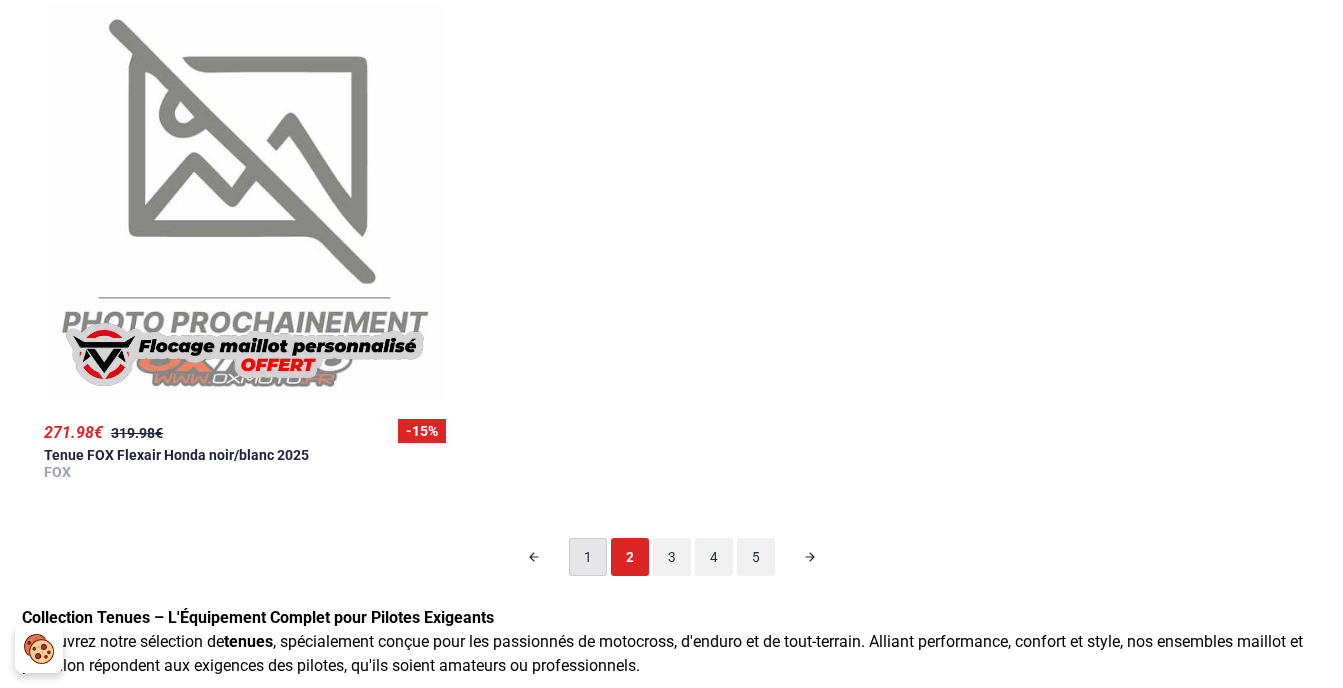 click on "1" at bounding box center (588, 557) 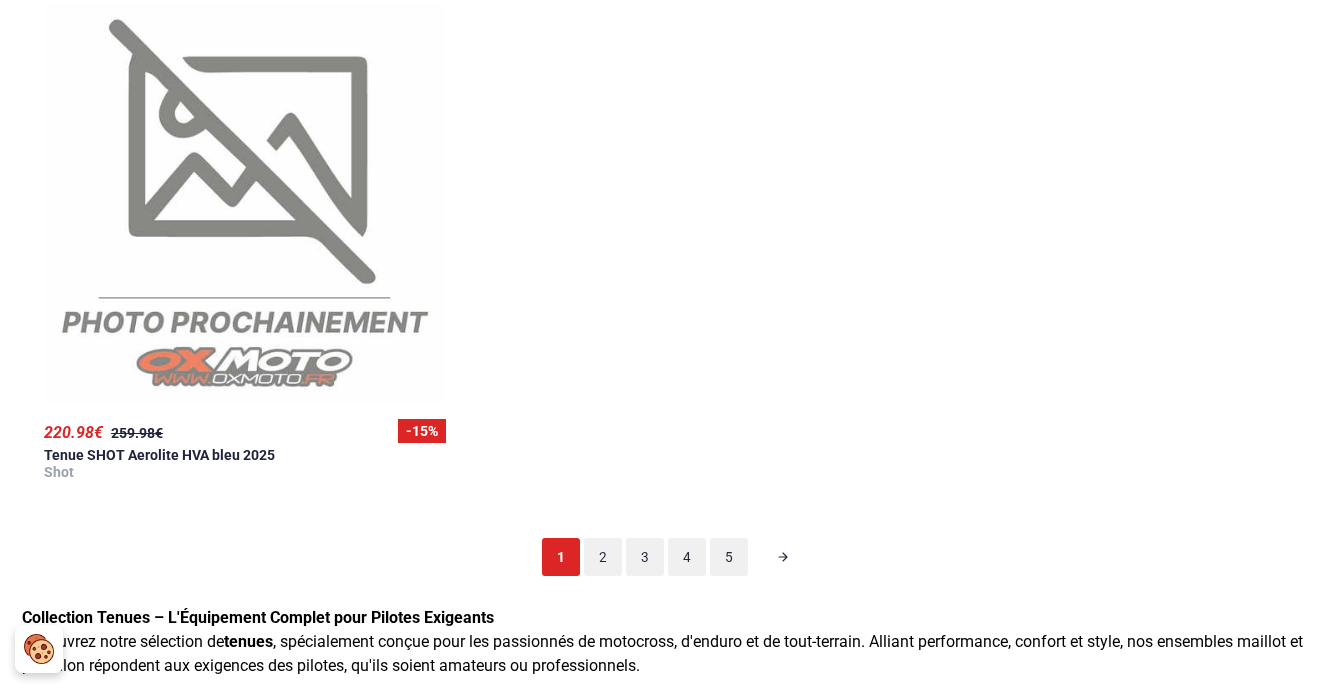 scroll, scrollTop: 126, scrollLeft: 0, axis: vertical 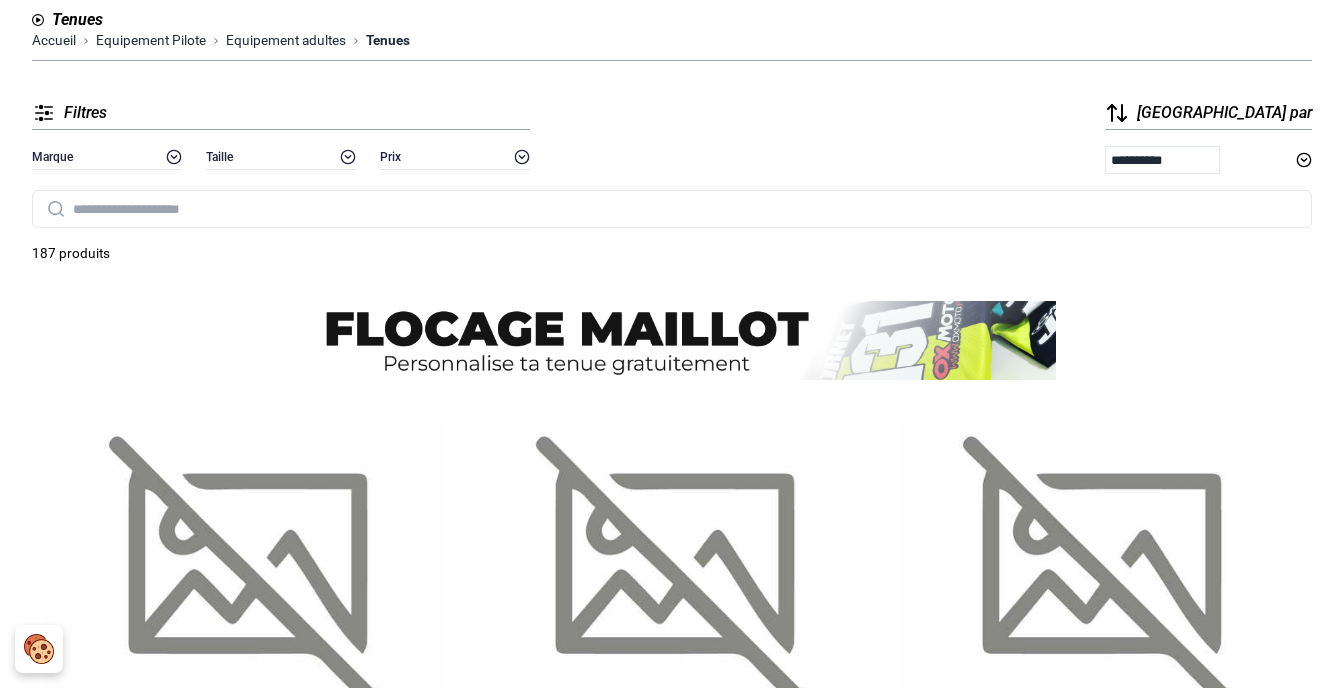 click at bounding box center [671, 620] 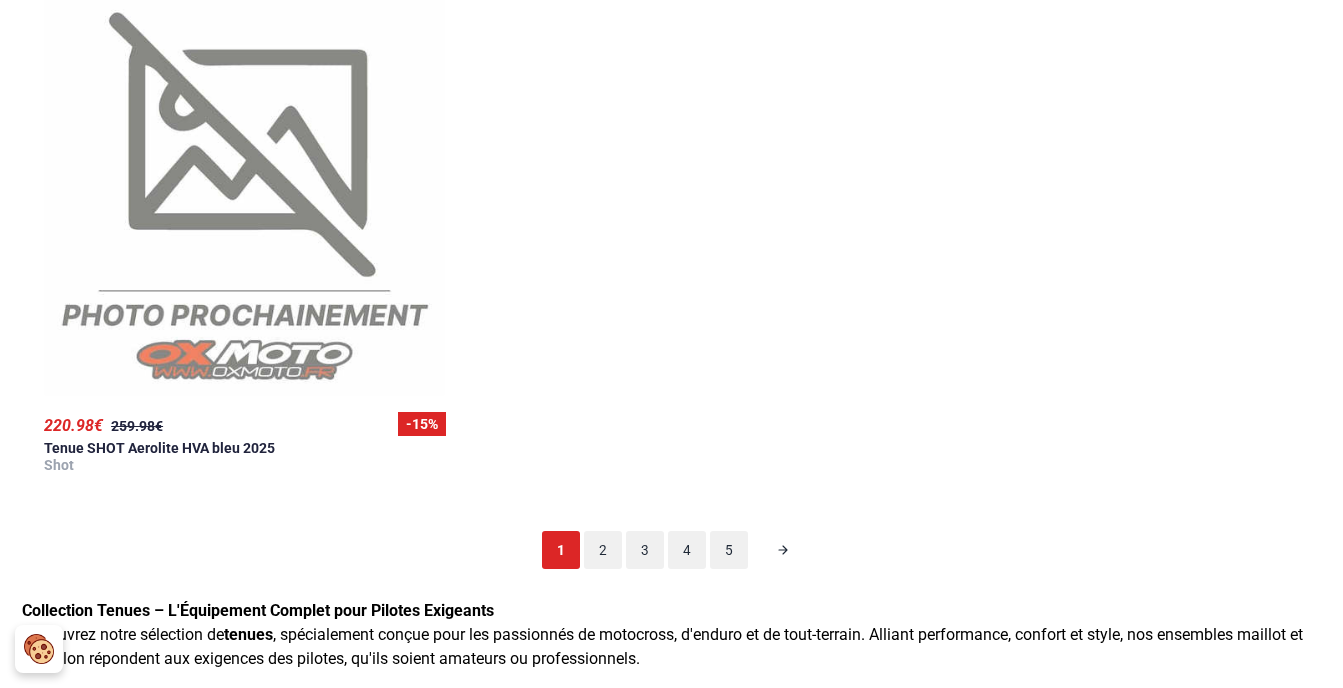 scroll, scrollTop: 4712, scrollLeft: 0, axis: vertical 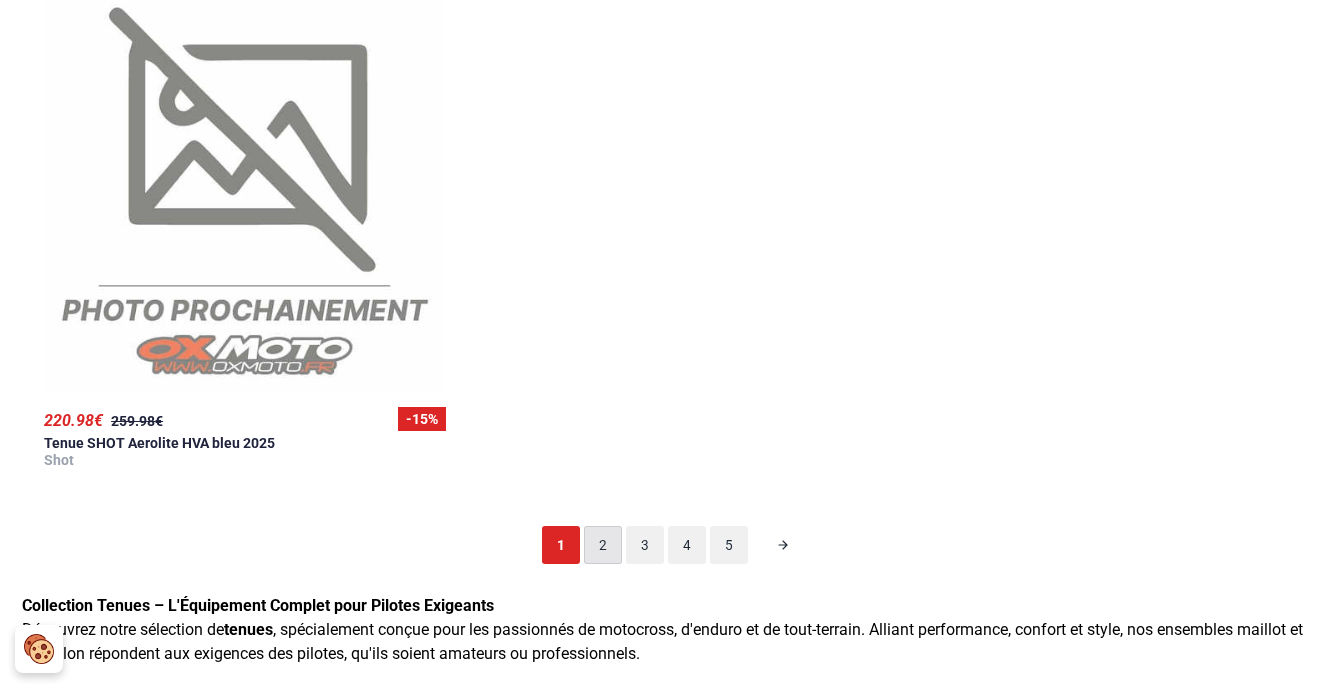 click on "2" at bounding box center (603, 545) 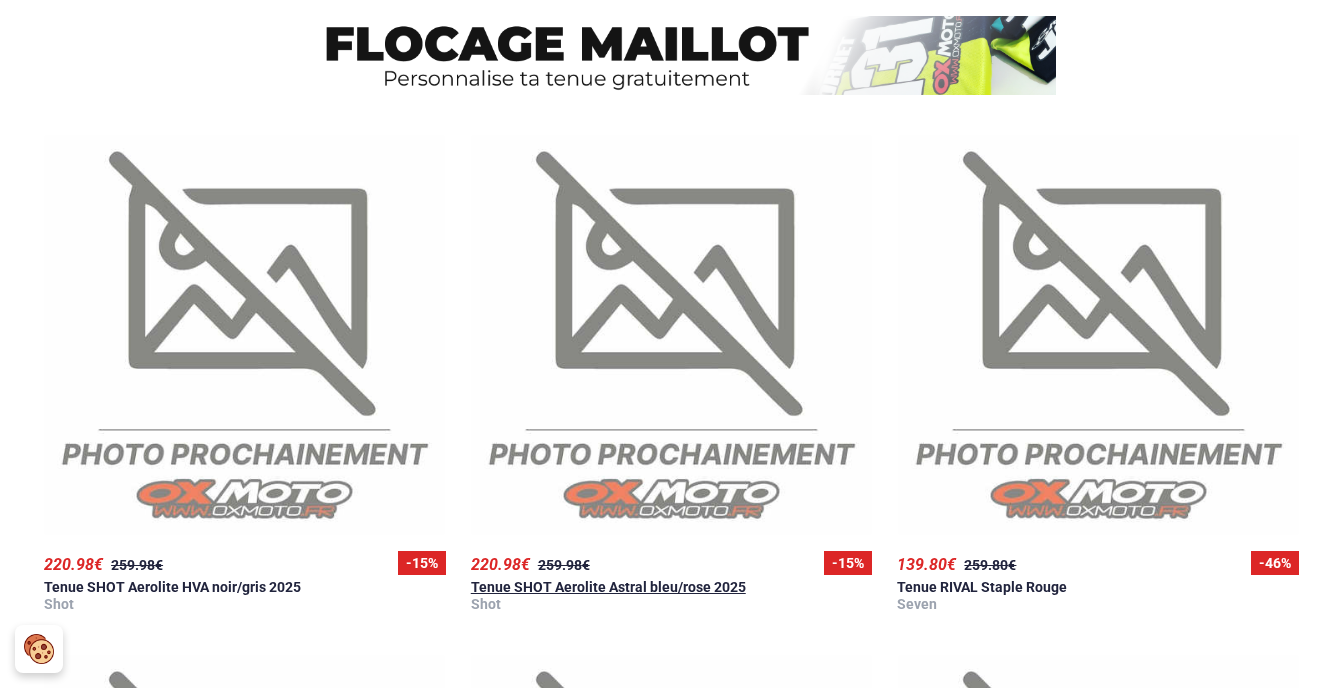 scroll, scrollTop: 0, scrollLeft: 0, axis: both 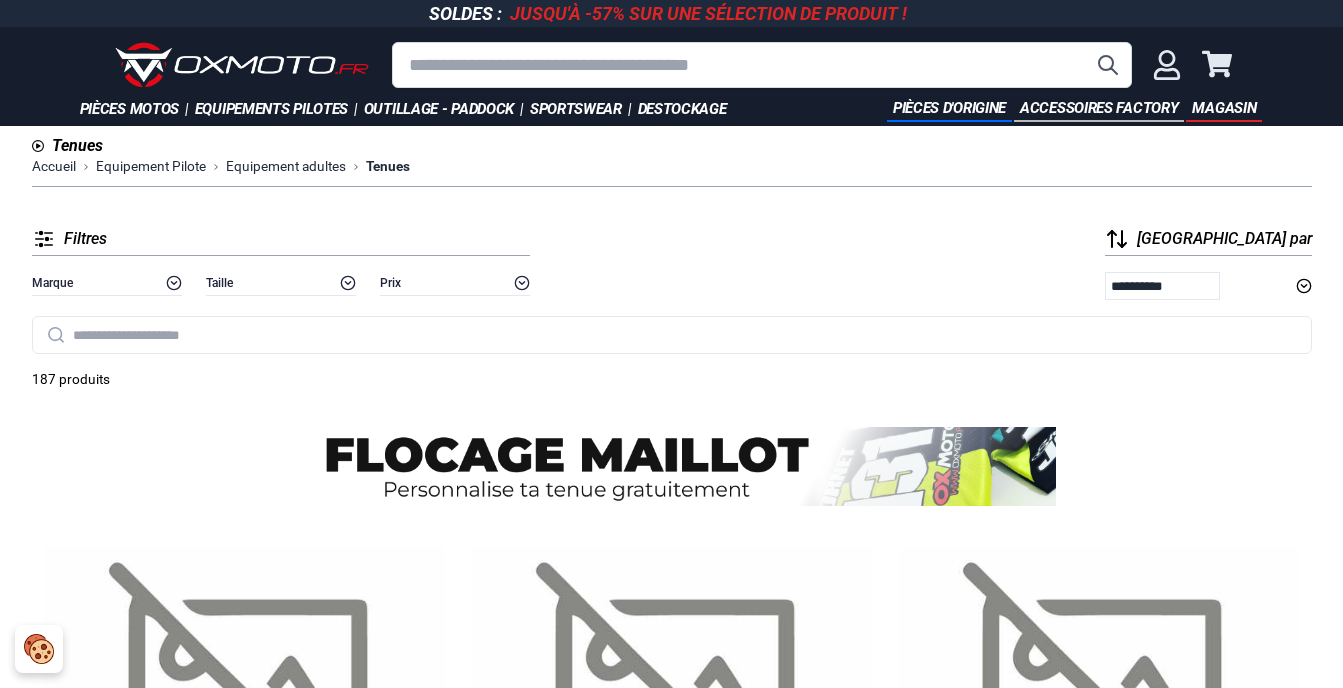 click at bounding box center (762, 65) 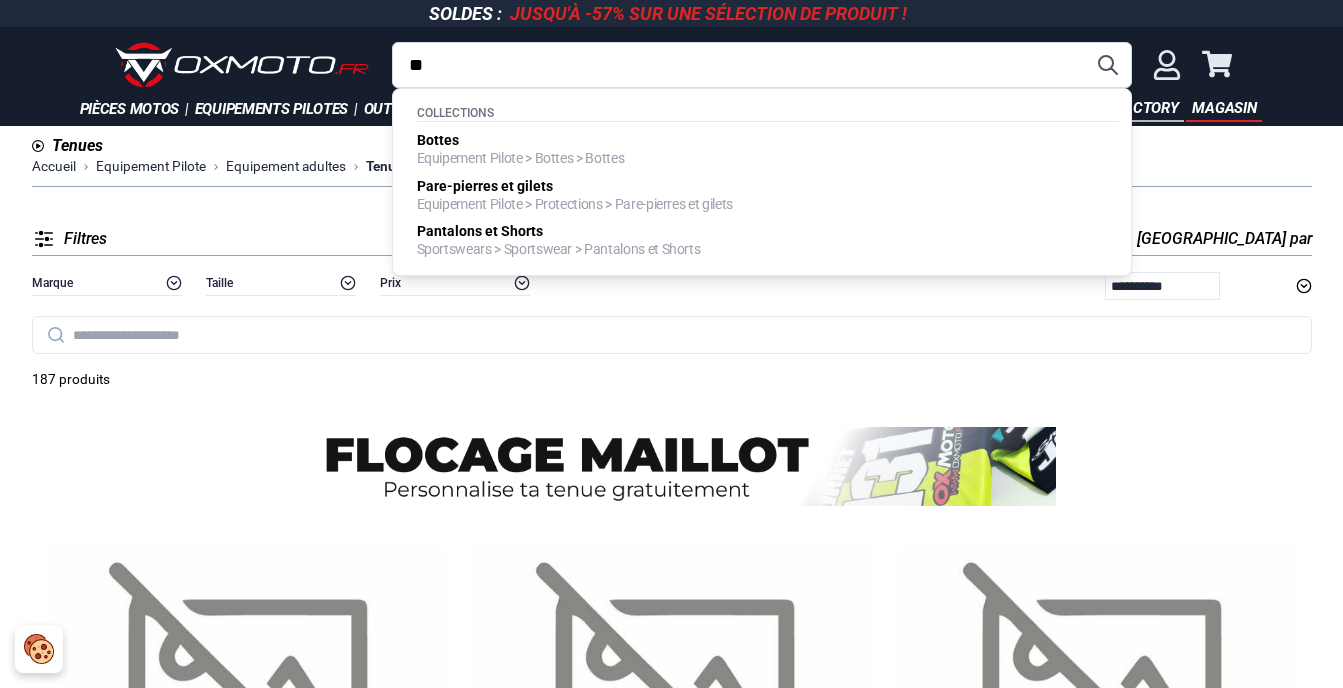 type on "*" 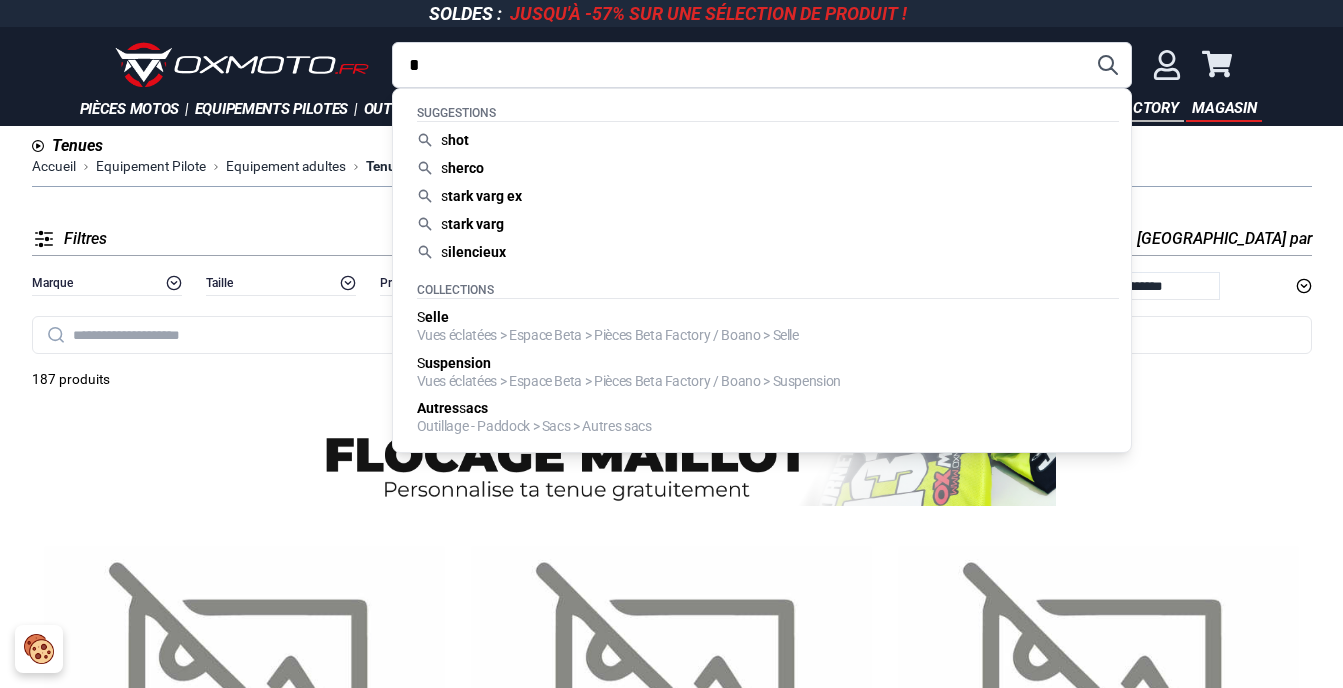 type 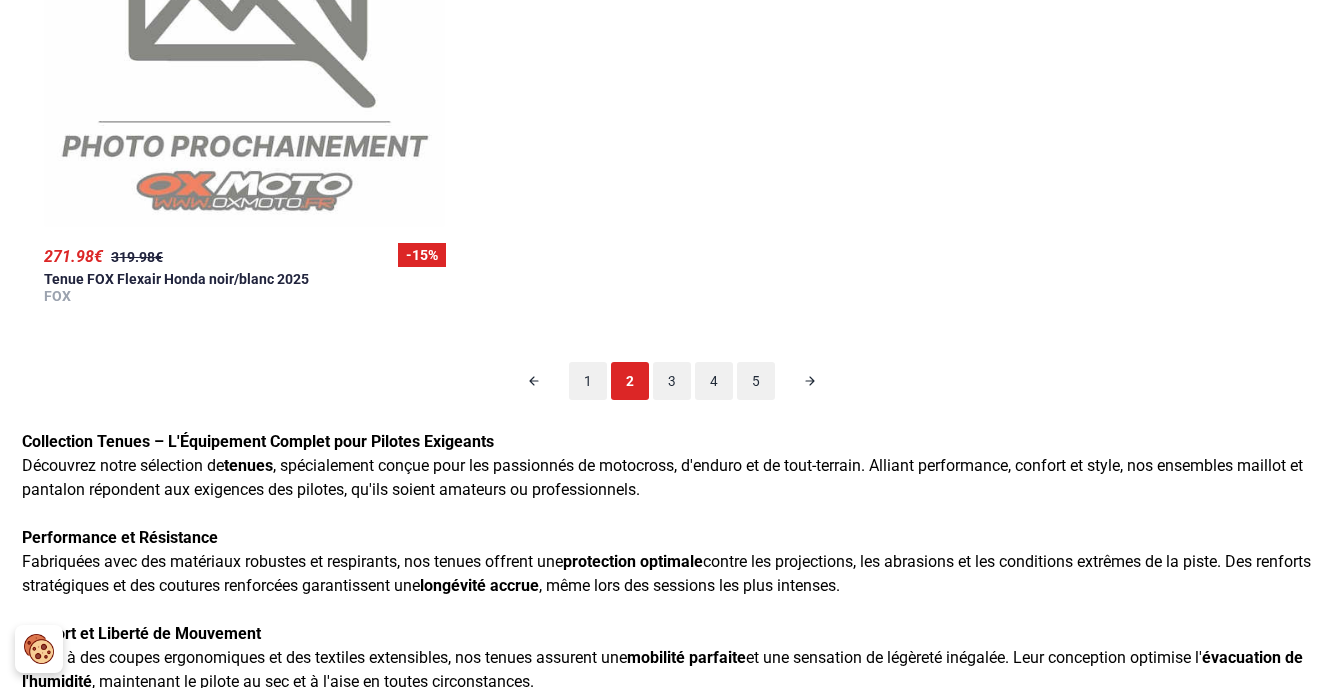 scroll, scrollTop: 4875, scrollLeft: 0, axis: vertical 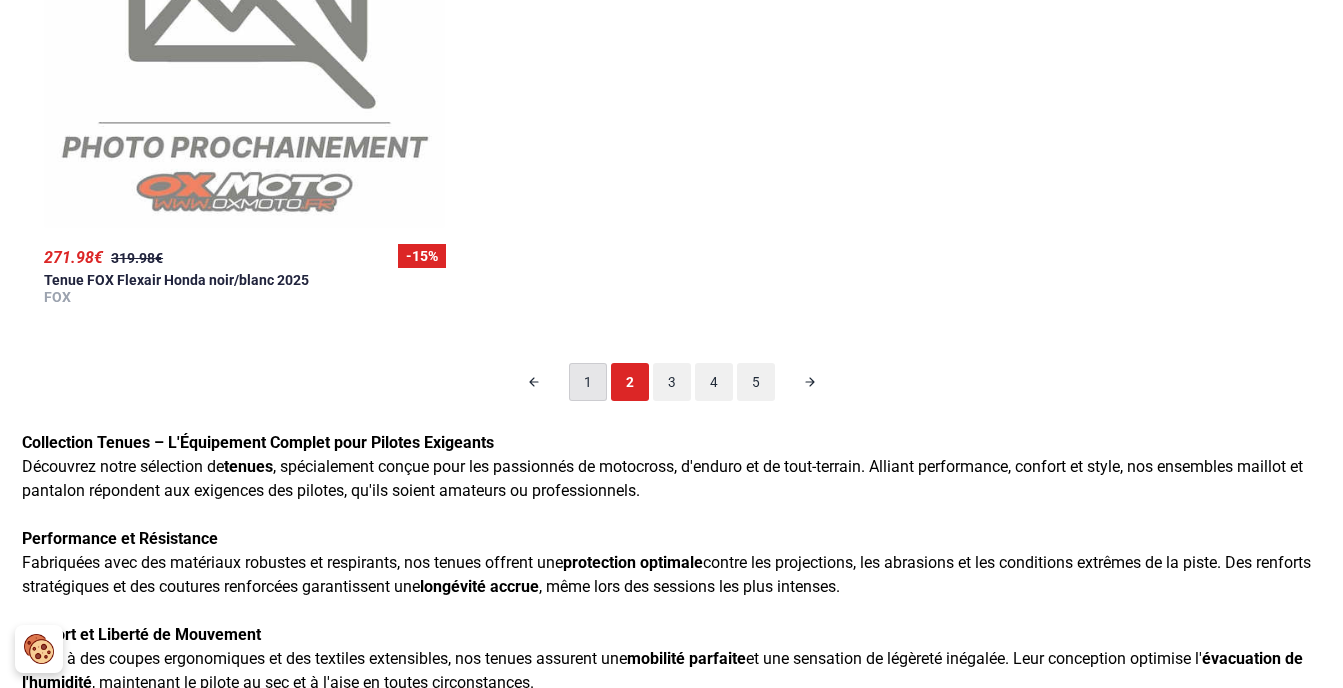 click on "1" at bounding box center (588, 382) 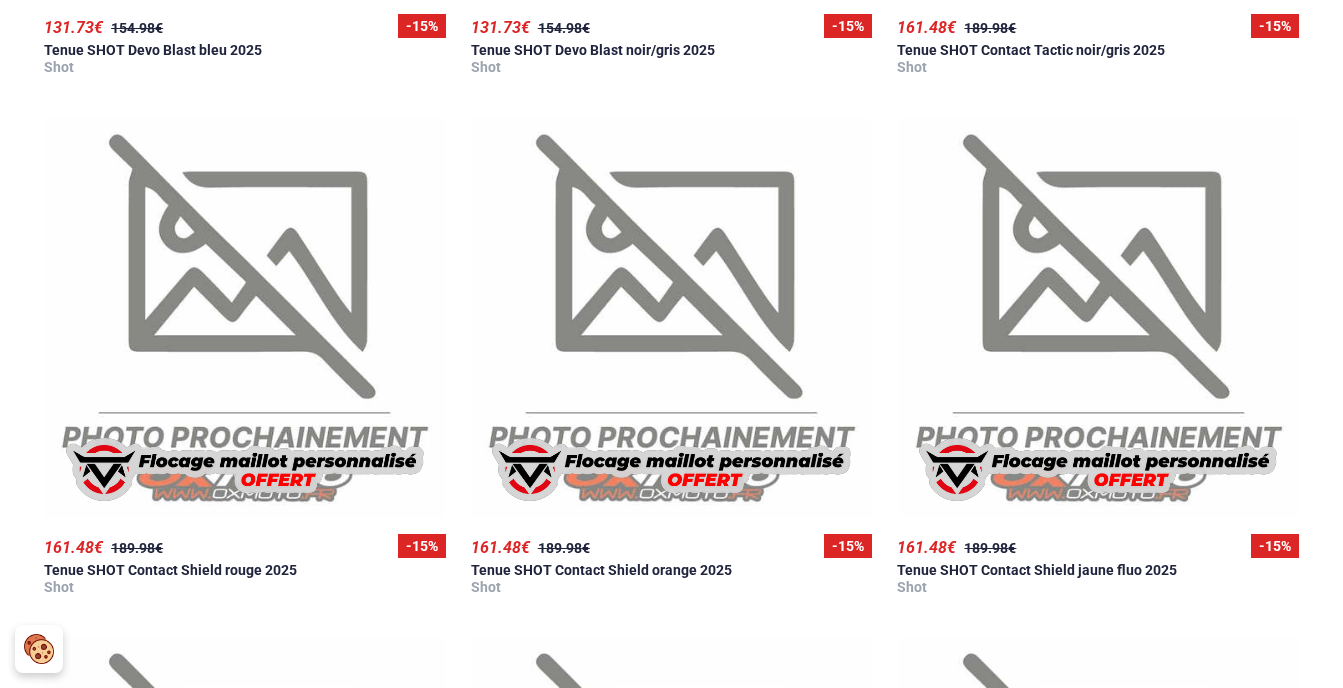 scroll, scrollTop: 1986, scrollLeft: 0, axis: vertical 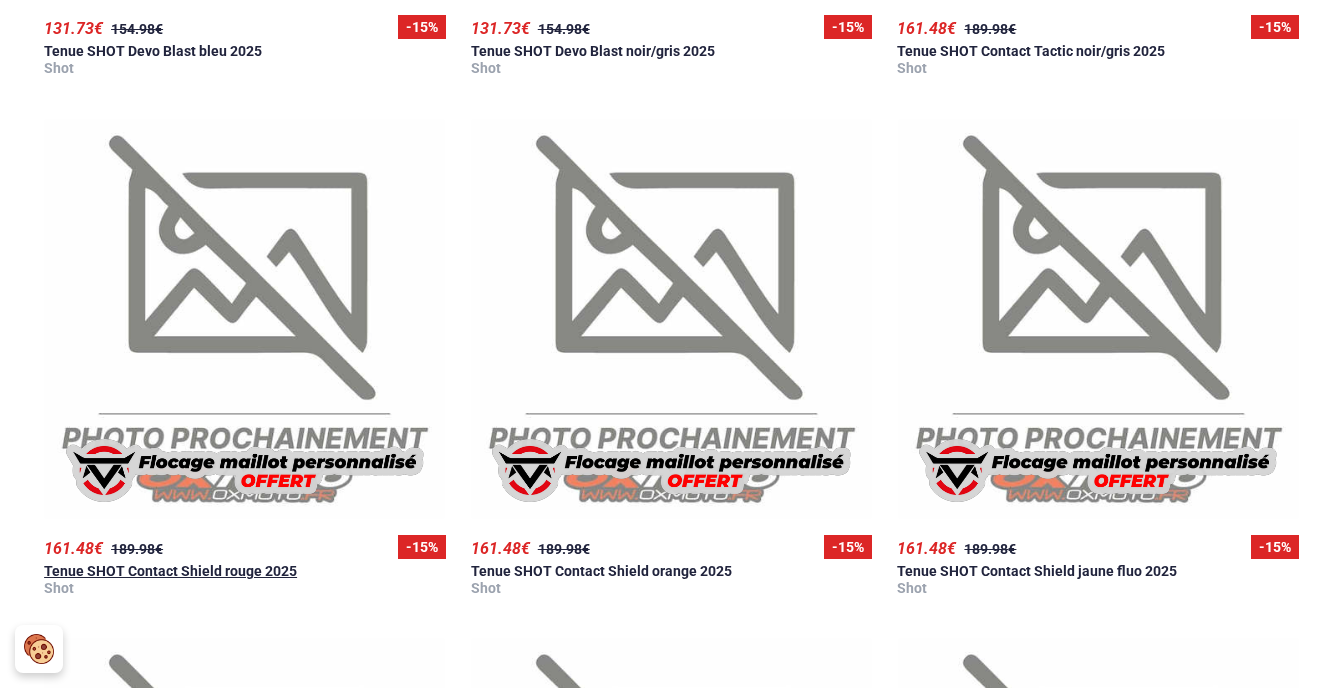 click at bounding box center [244, 319] 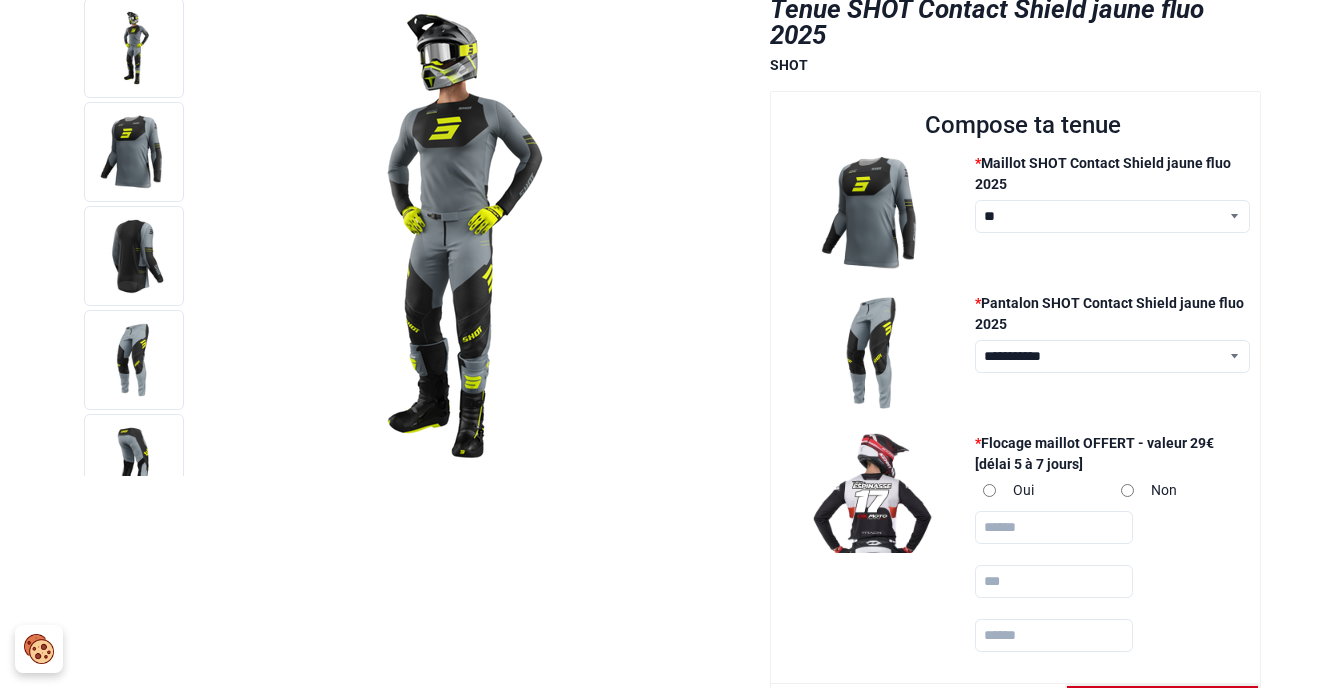 scroll, scrollTop: 273, scrollLeft: 0, axis: vertical 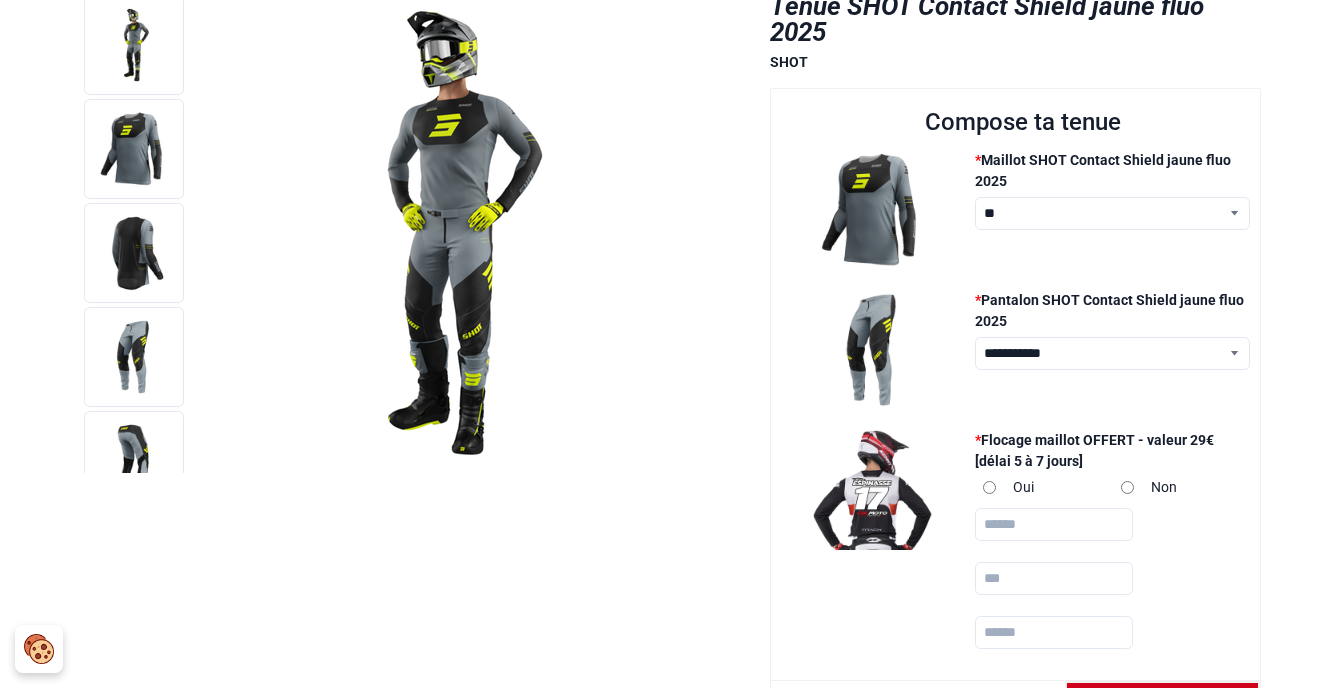 click at bounding box center (451, 233) 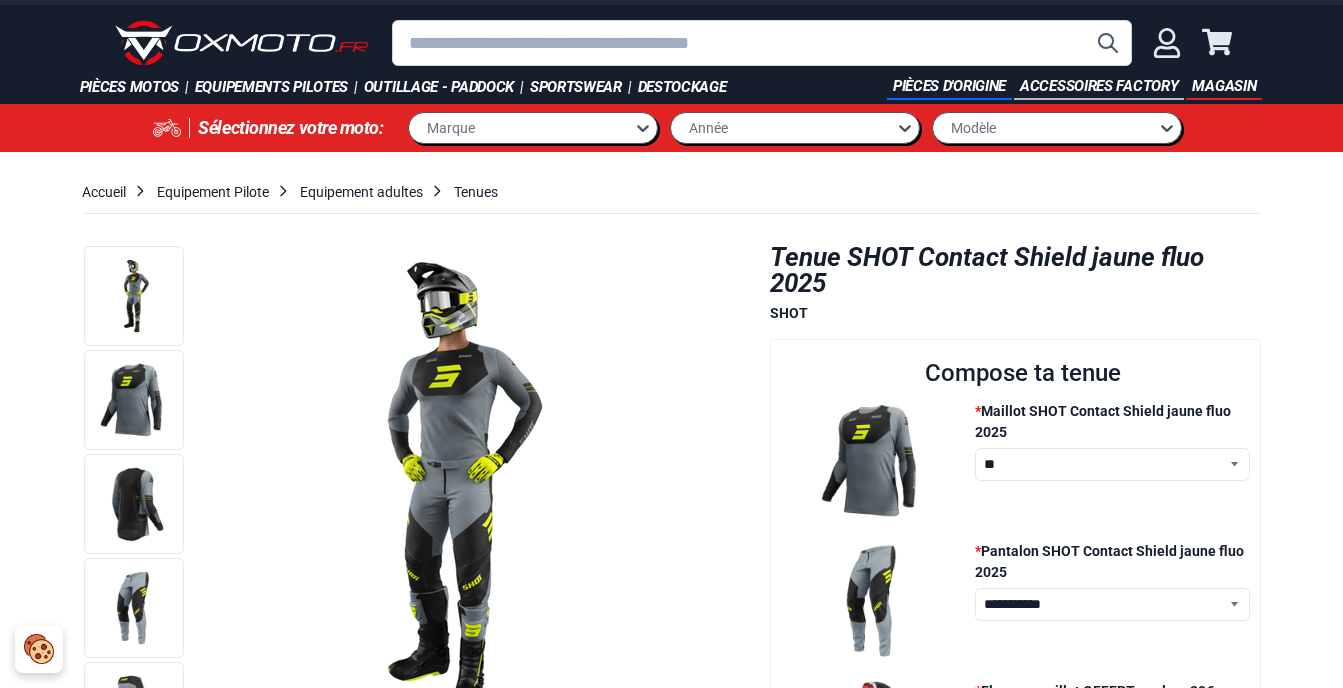 scroll, scrollTop: 0, scrollLeft: 0, axis: both 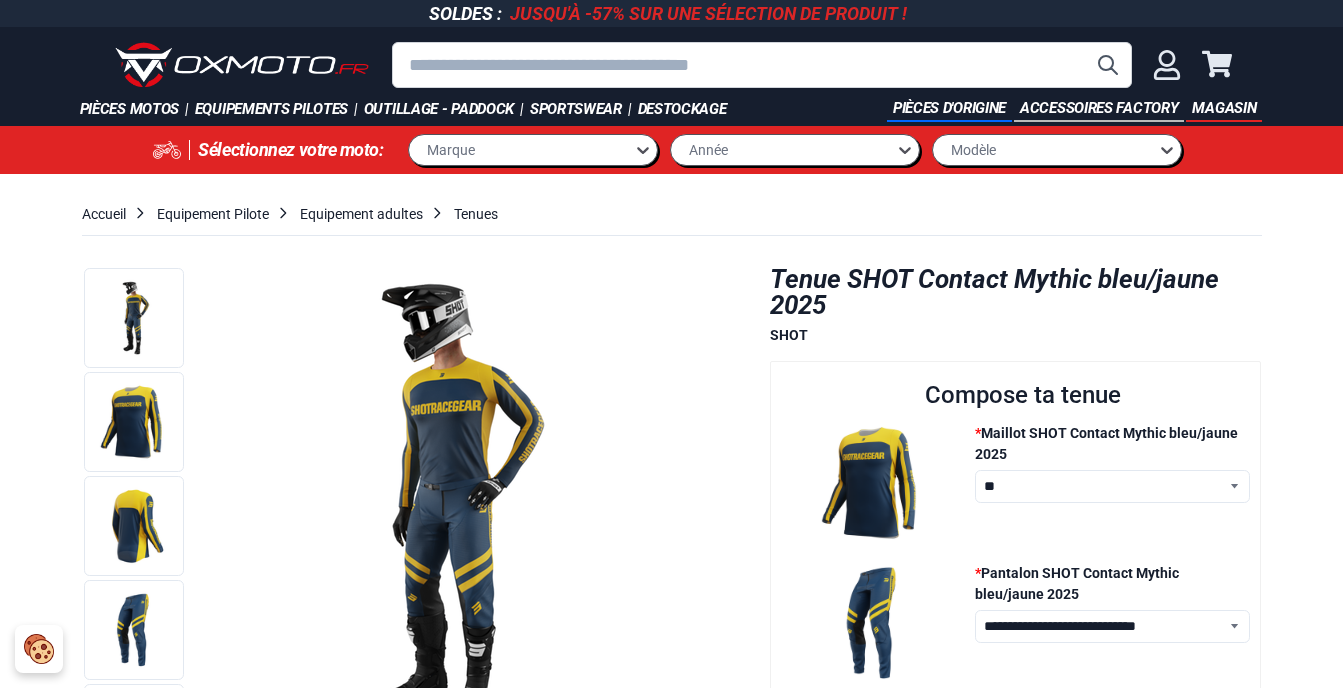 select on "**********" 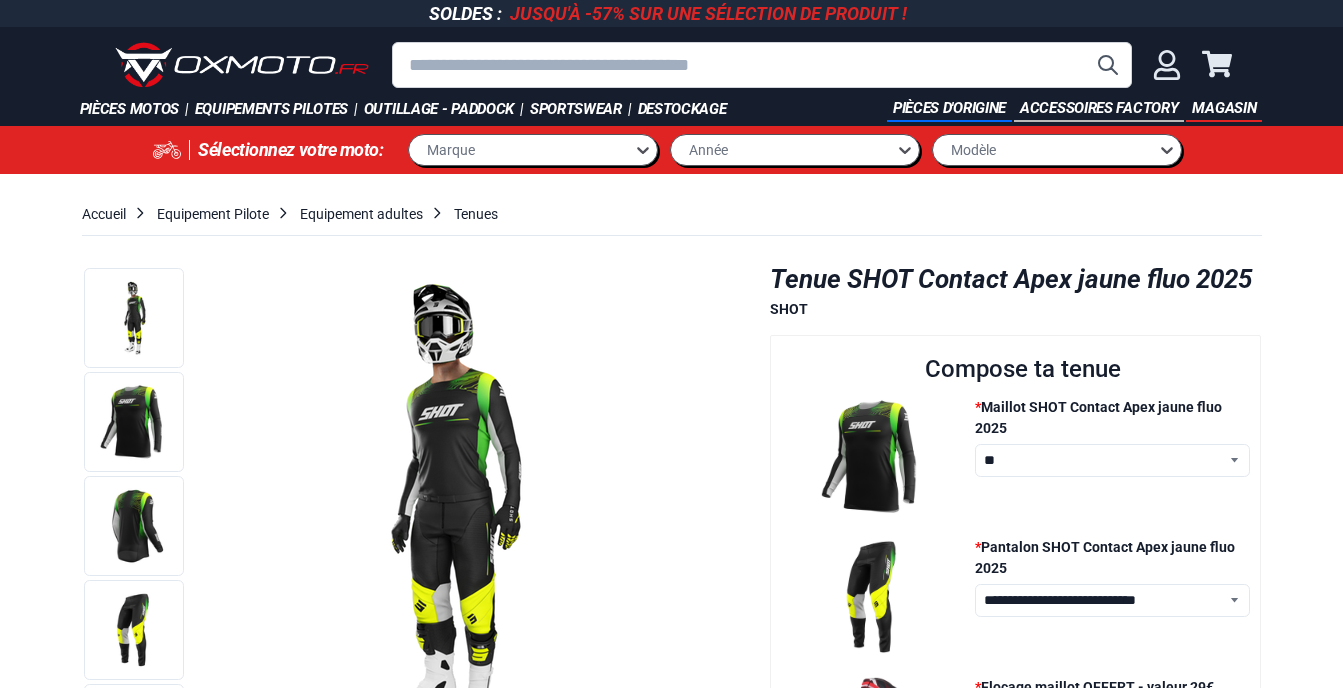 select on "**********" 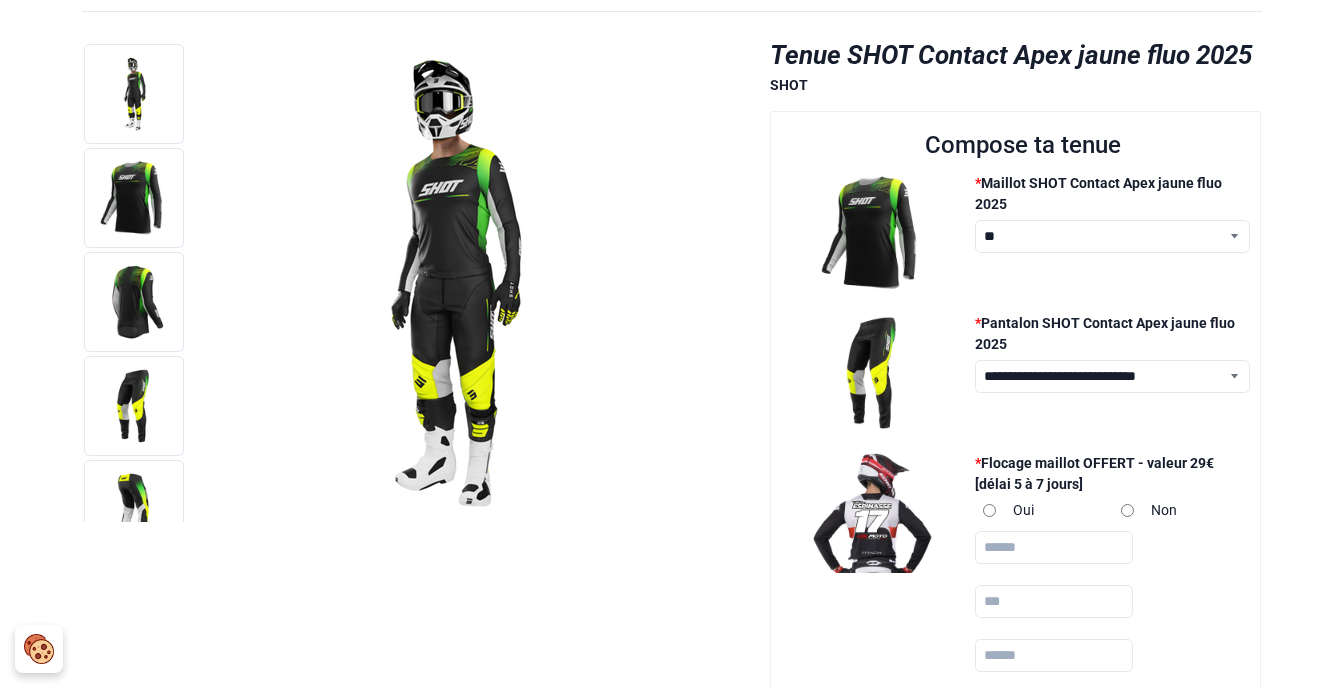 scroll, scrollTop: 303, scrollLeft: 0, axis: vertical 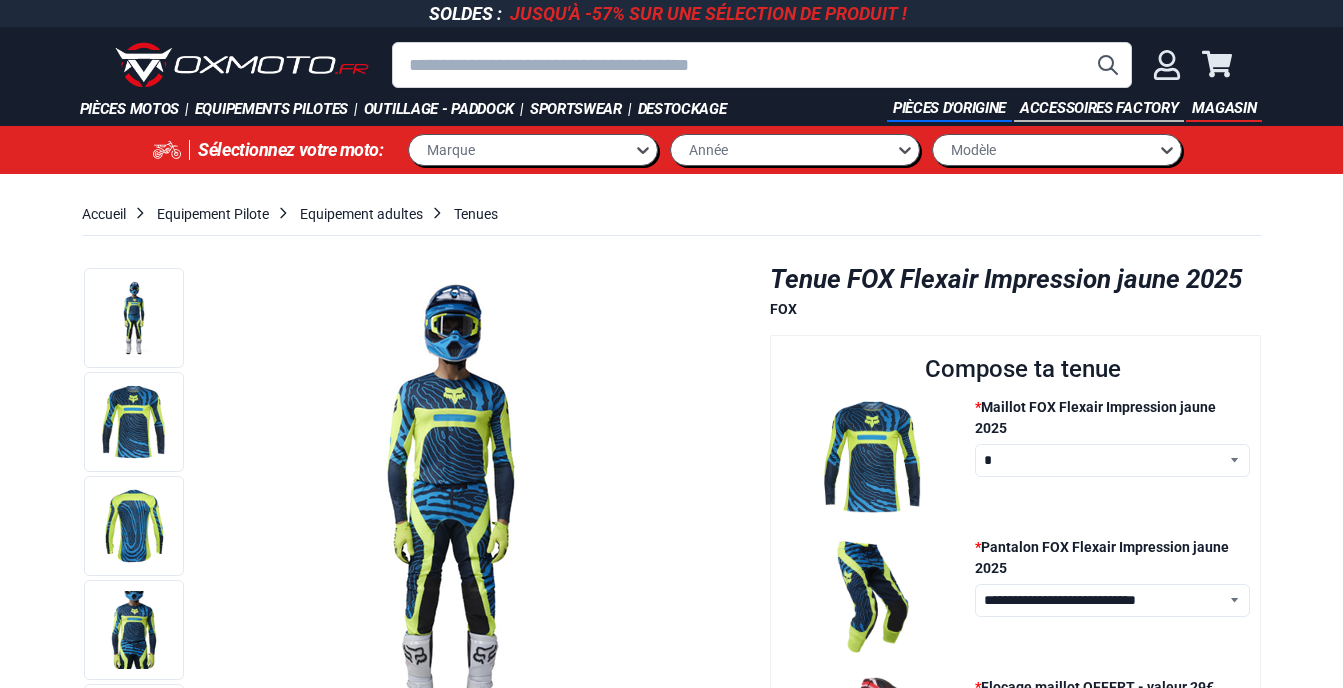select on "**********" 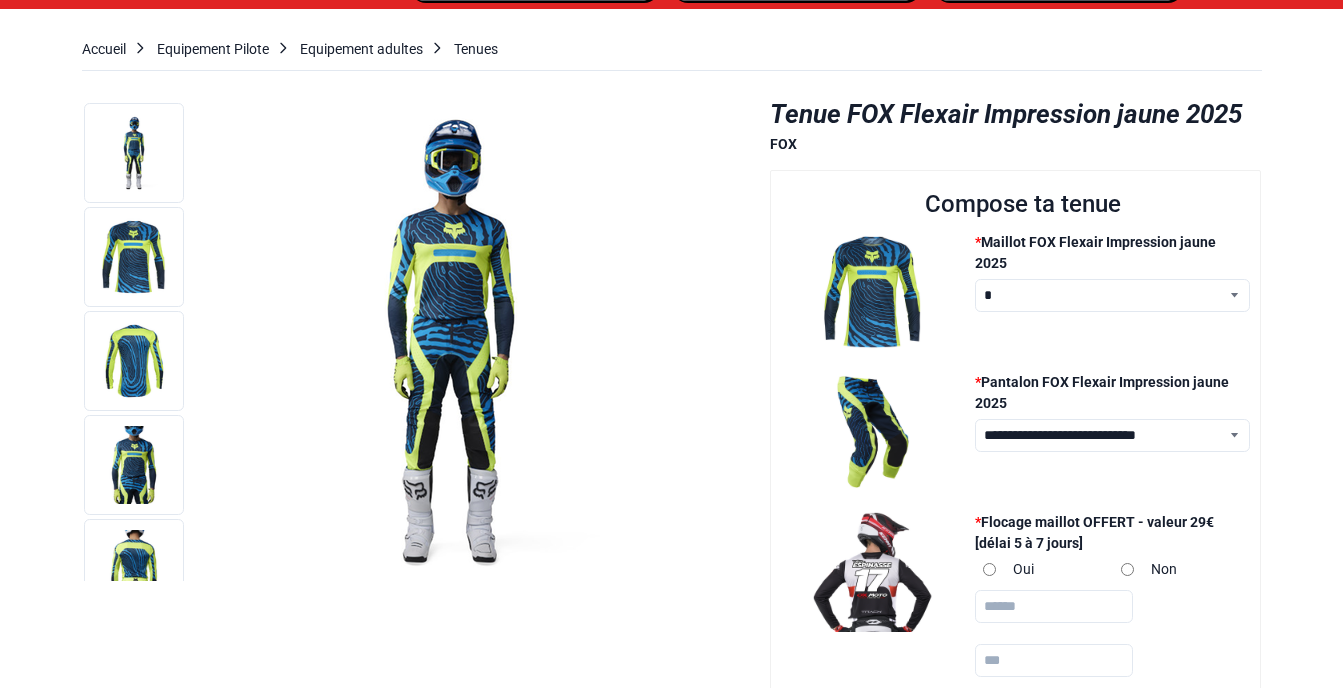 scroll, scrollTop: 178, scrollLeft: 0, axis: vertical 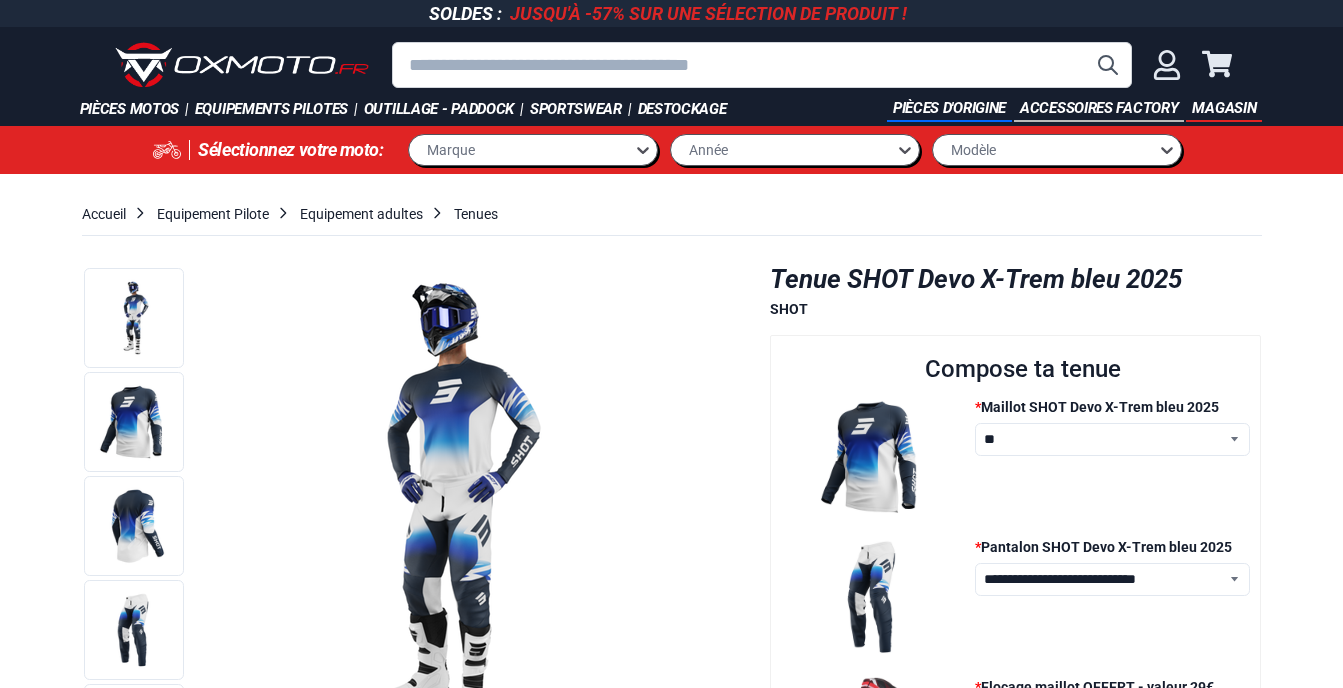 select on "**********" 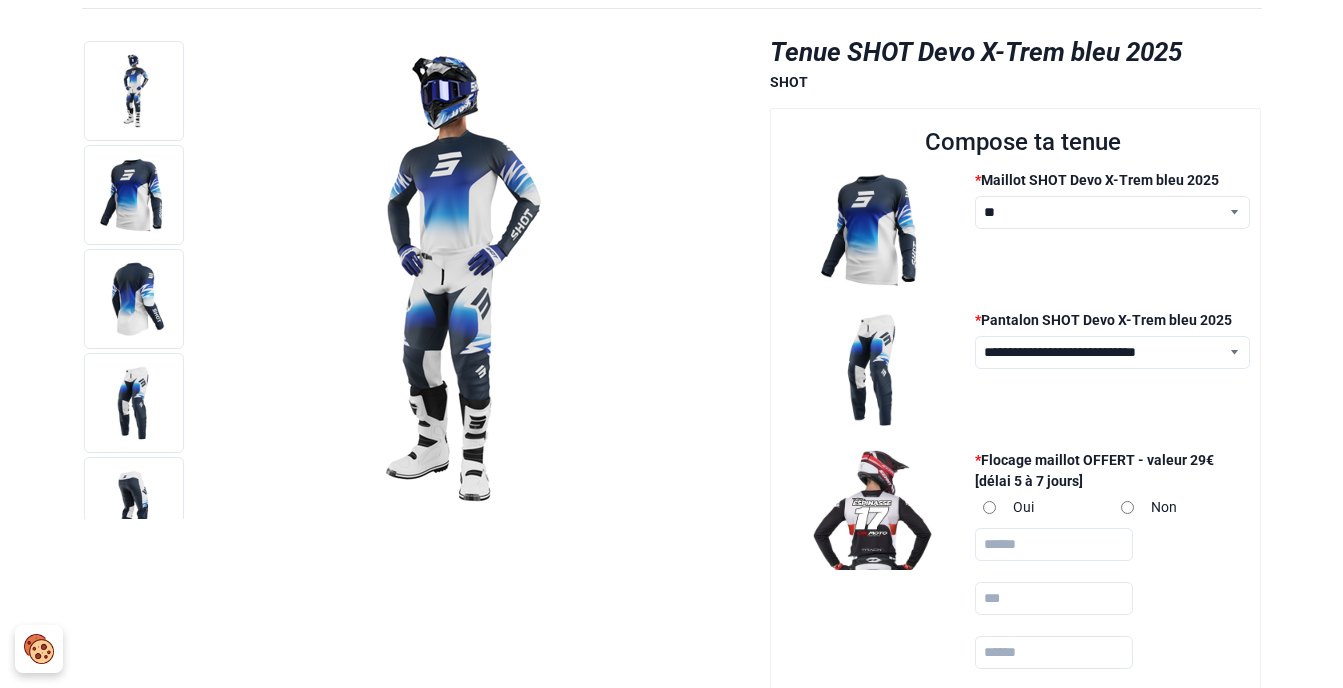 scroll, scrollTop: 287, scrollLeft: 0, axis: vertical 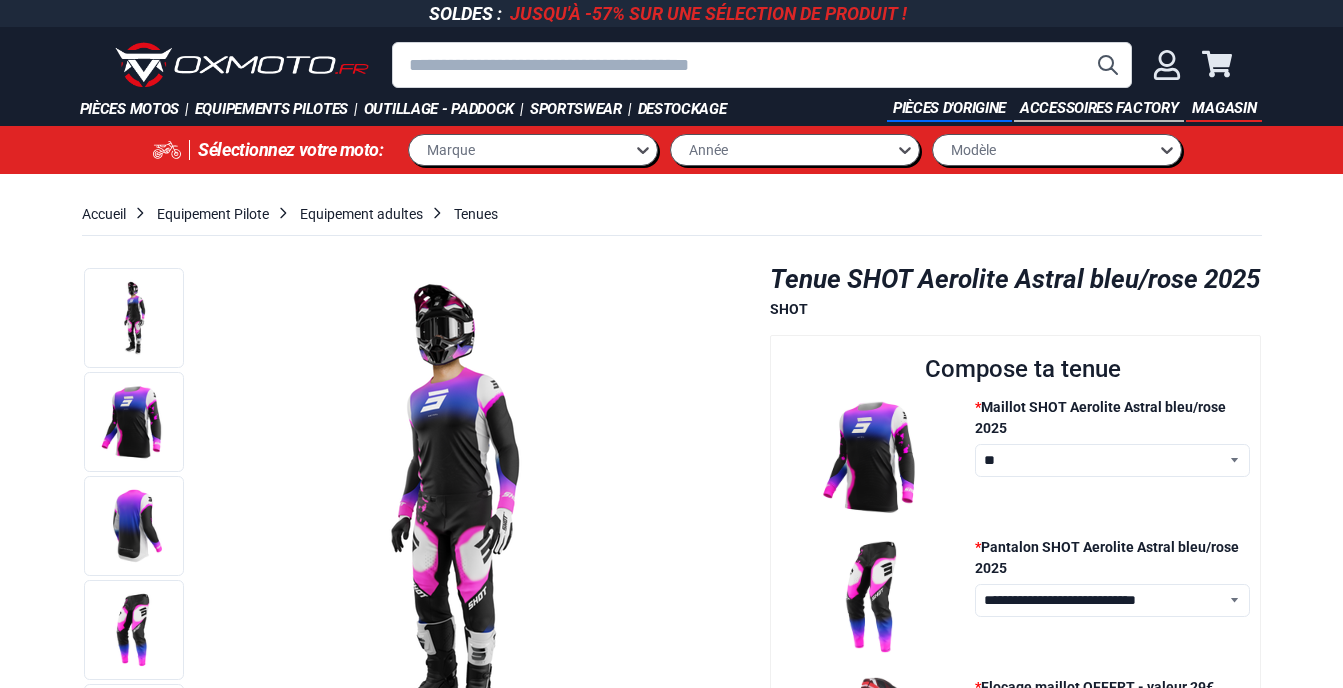 select on "**********" 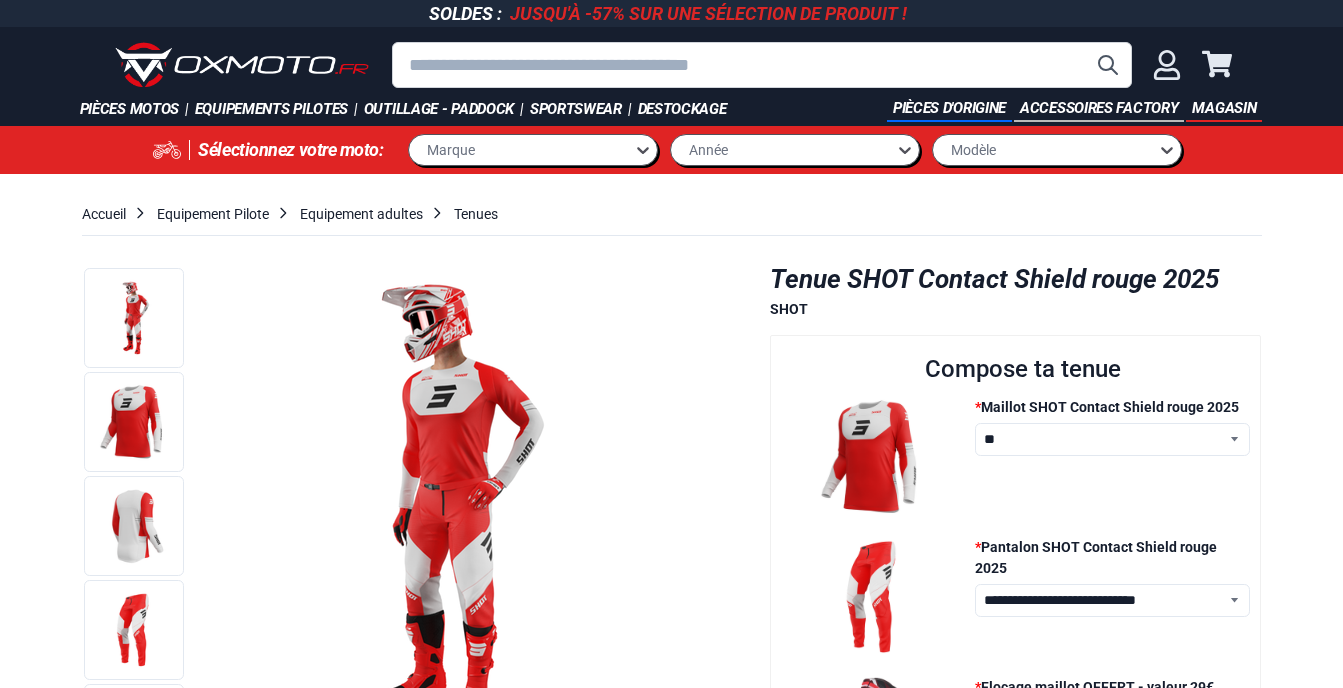 select on "**********" 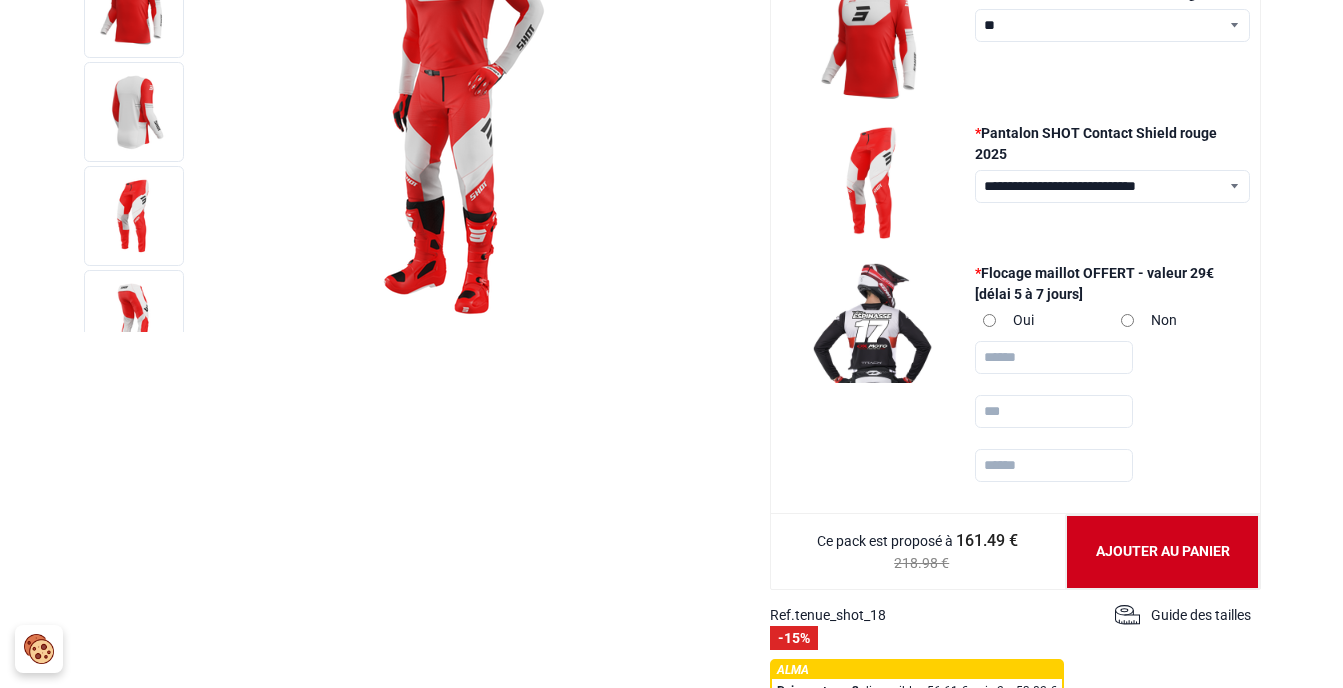 scroll, scrollTop: 418, scrollLeft: 0, axis: vertical 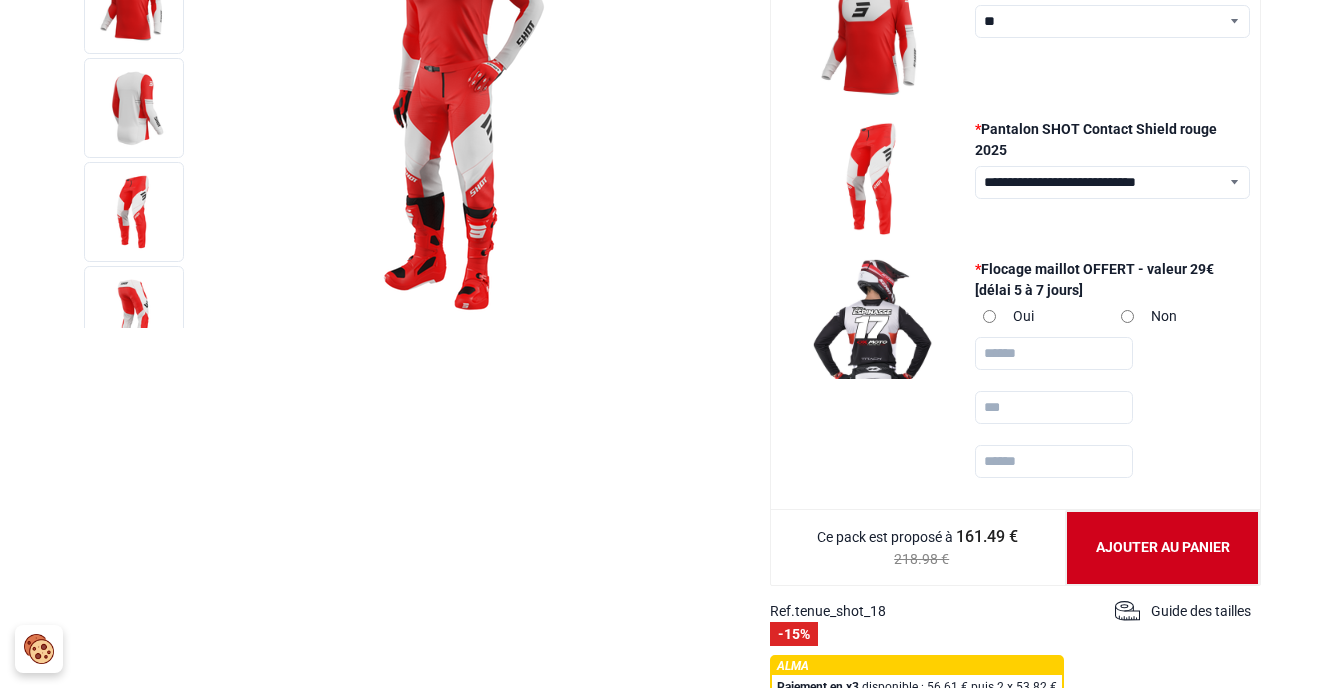 click at bounding box center [1054, 353] 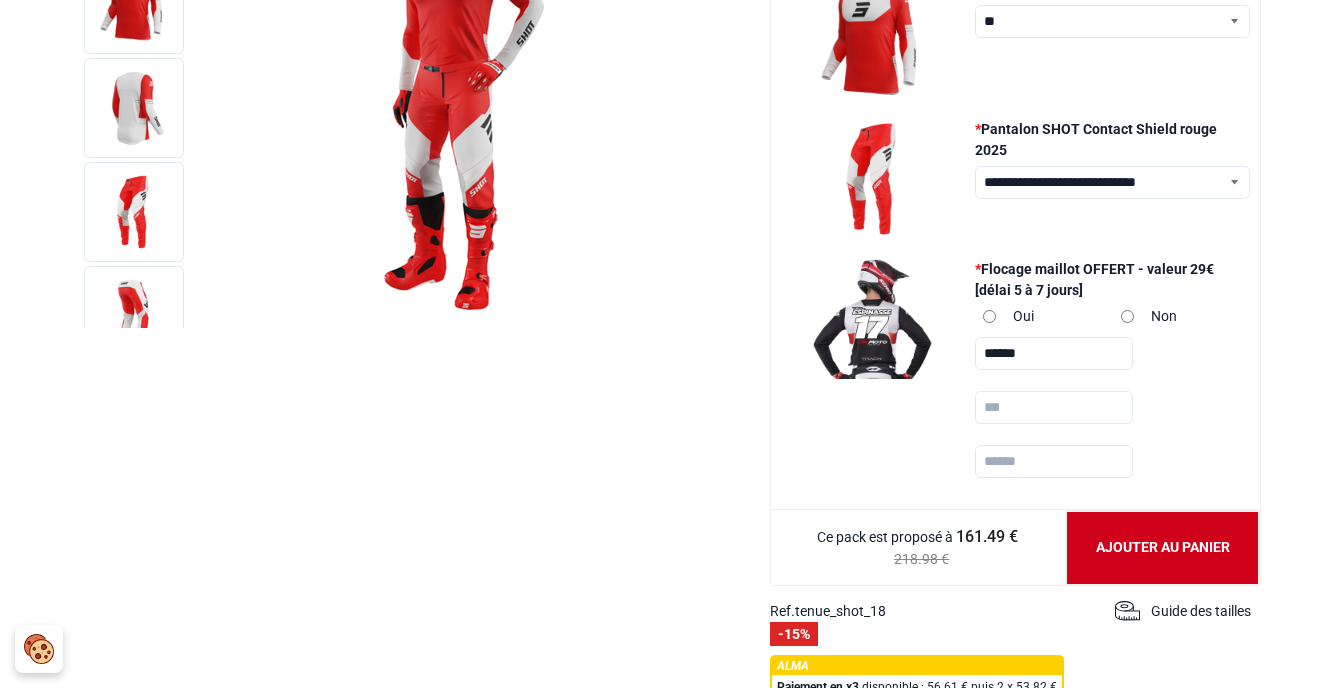type on "*******" 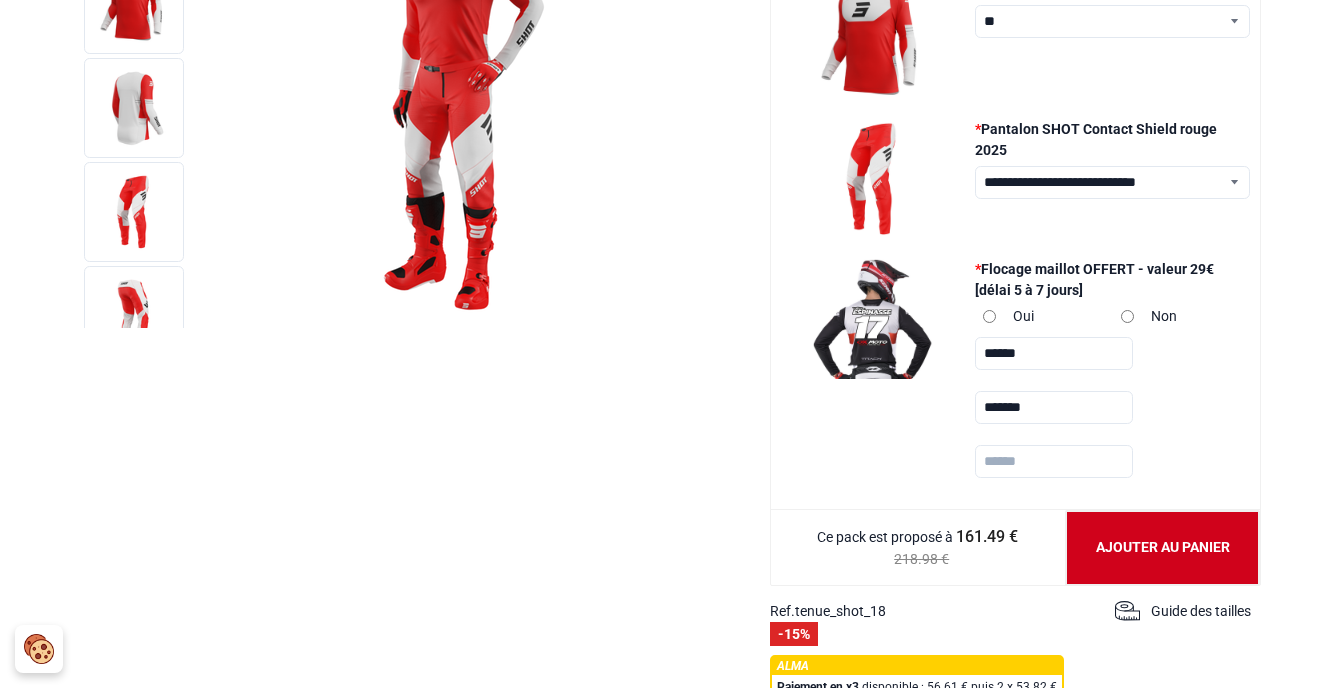 click at bounding box center (1054, 461) 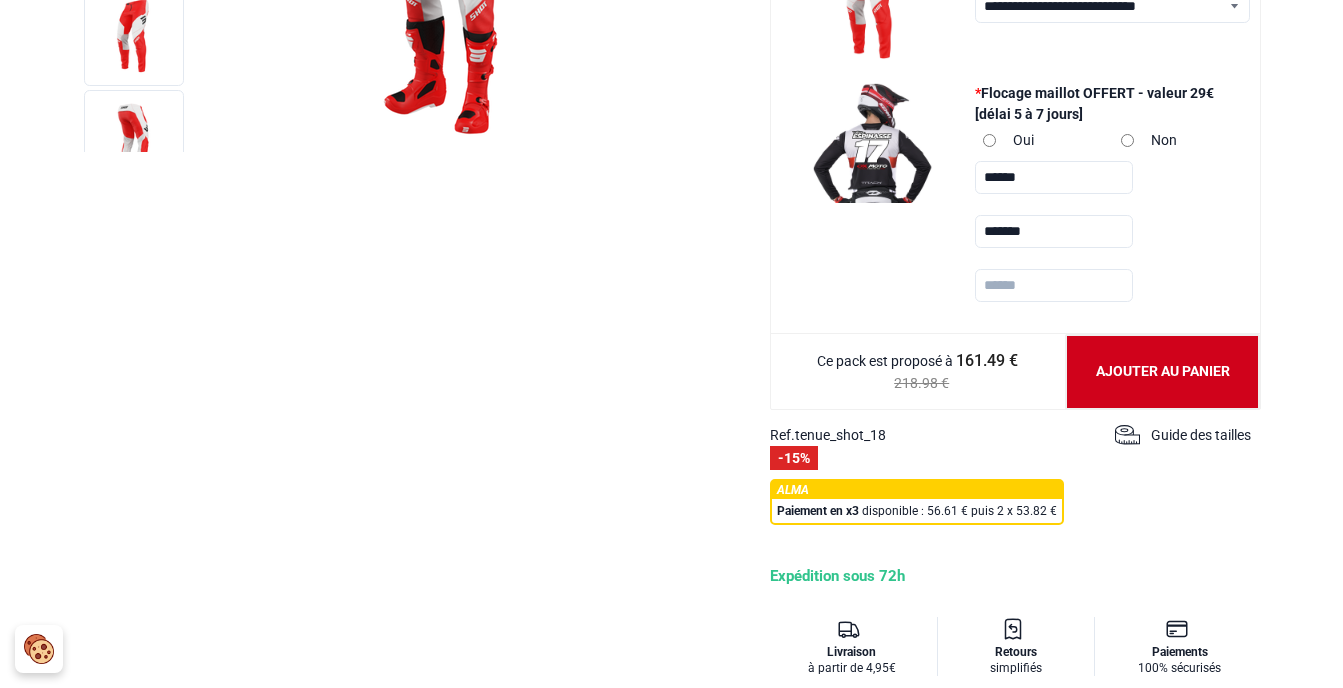 scroll, scrollTop: 592, scrollLeft: 0, axis: vertical 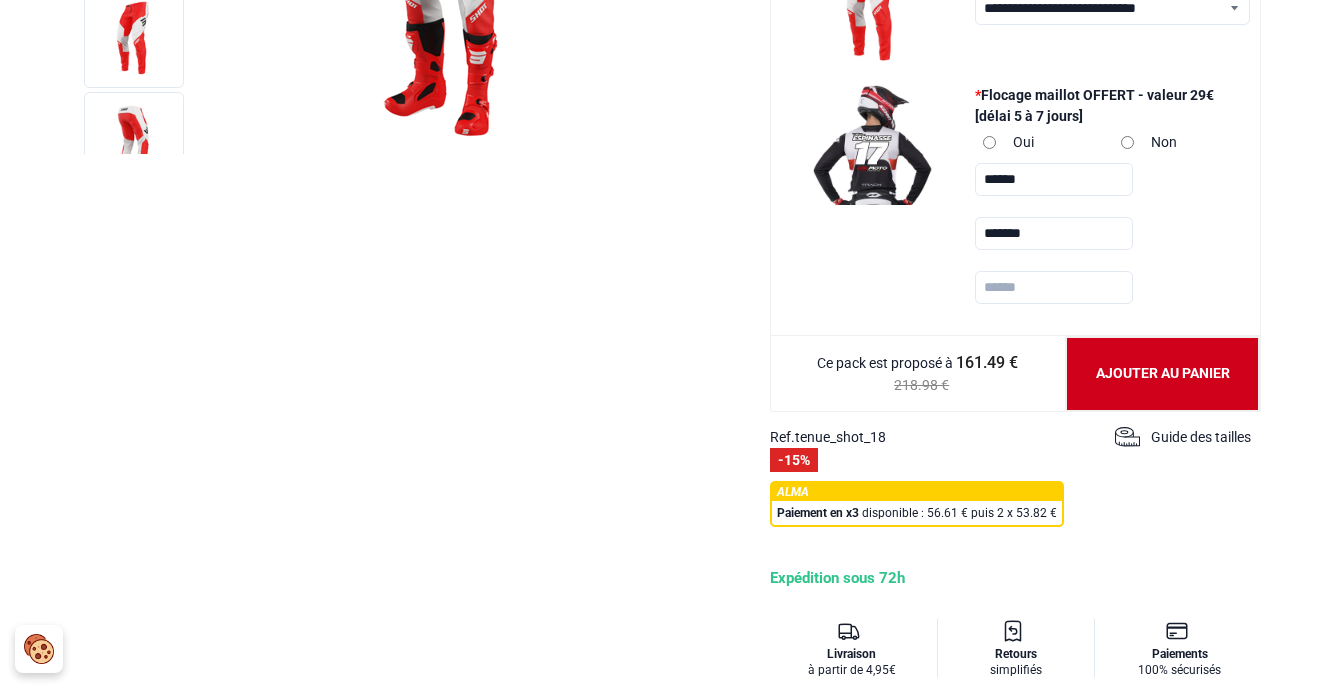 click at bounding box center (1054, 287) 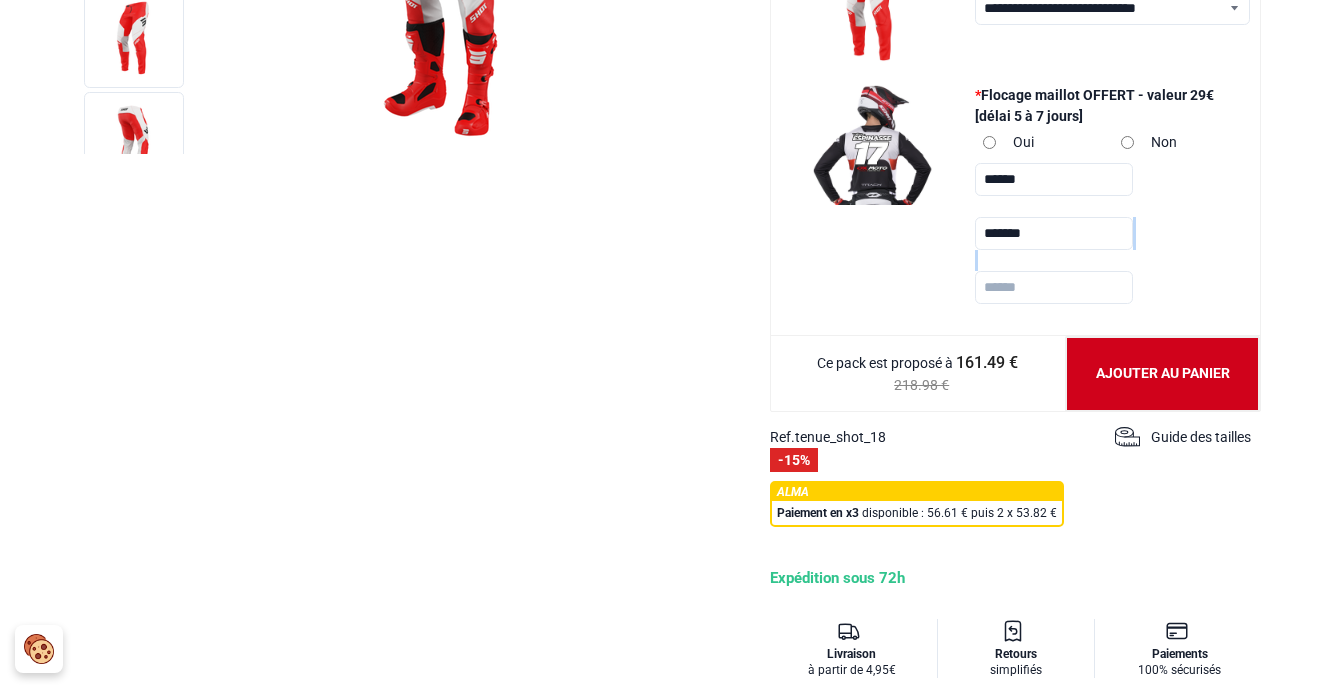 click on "******
*******
**" at bounding box center (1113, 244) 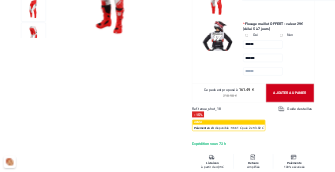 scroll, scrollTop: 595, scrollLeft: 0, axis: vertical 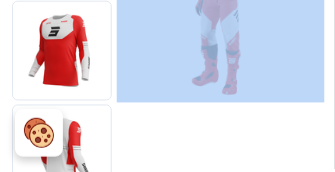 drag, startPoint x: 297, startPoint y: 118, endPoint x: 168, endPoint y: 85, distance: 133.15405 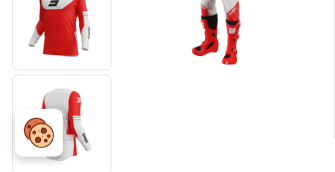 scroll, scrollTop: 625, scrollLeft: 0, axis: vertical 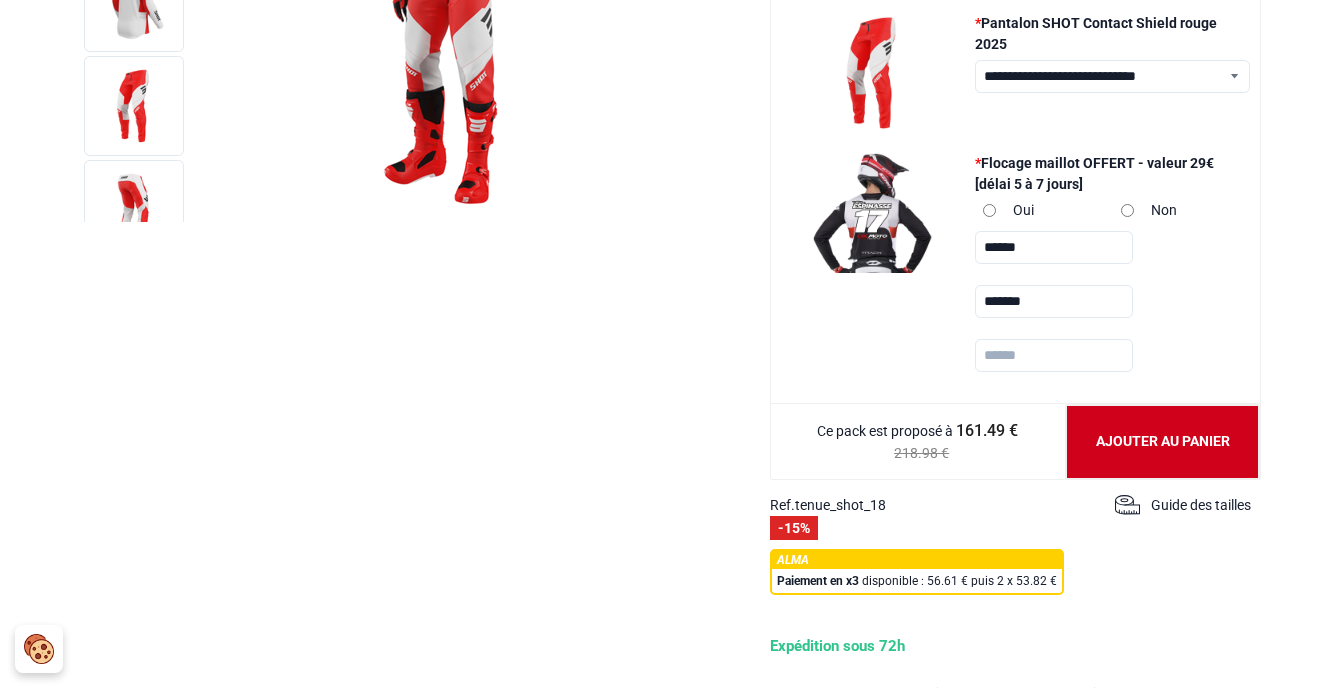 click at bounding box center (873, 213) 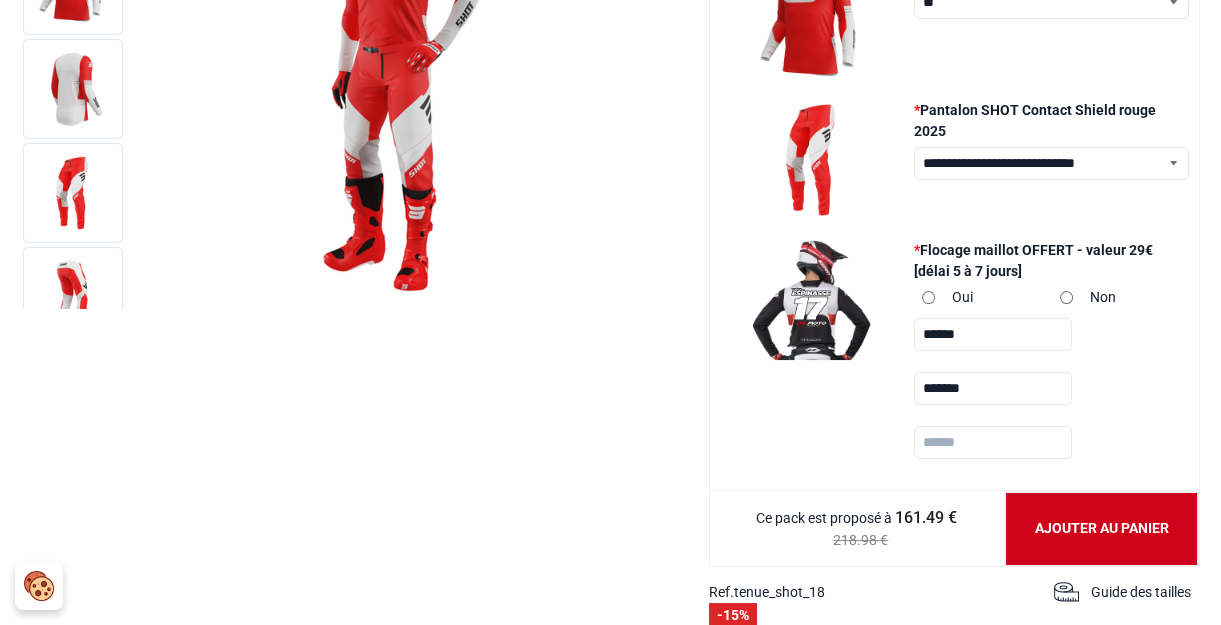 scroll, scrollTop: 439, scrollLeft: 0, axis: vertical 